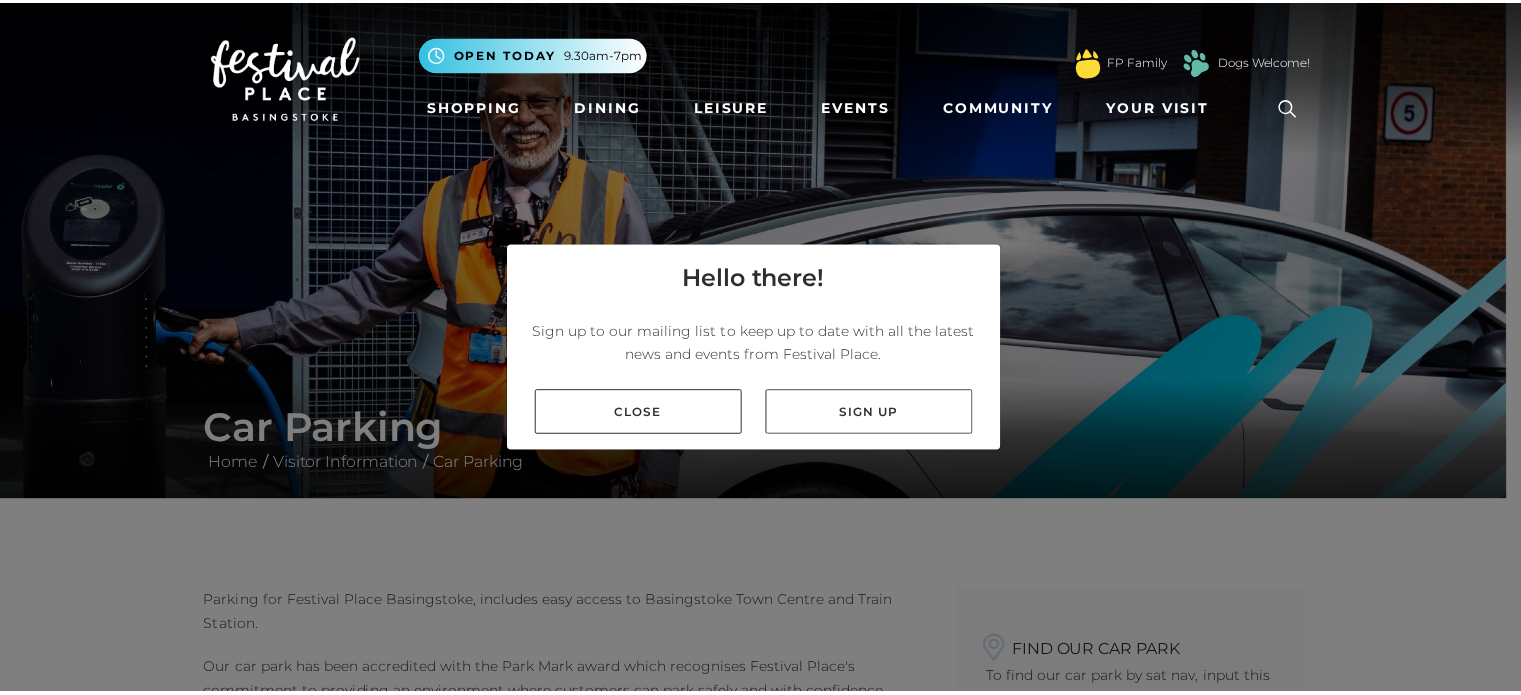 scroll, scrollTop: 0, scrollLeft: 0, axis: both 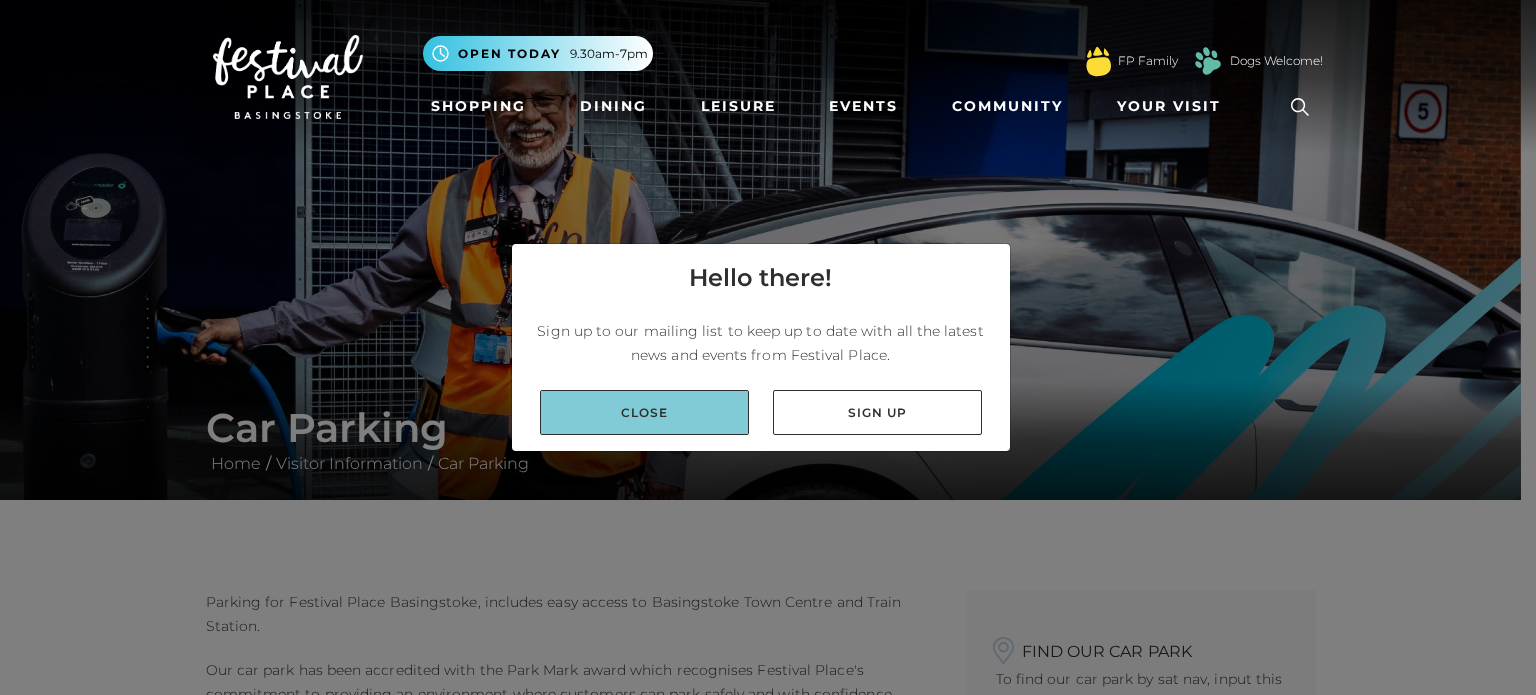 click on "Close" at bounding box center (644, 412) 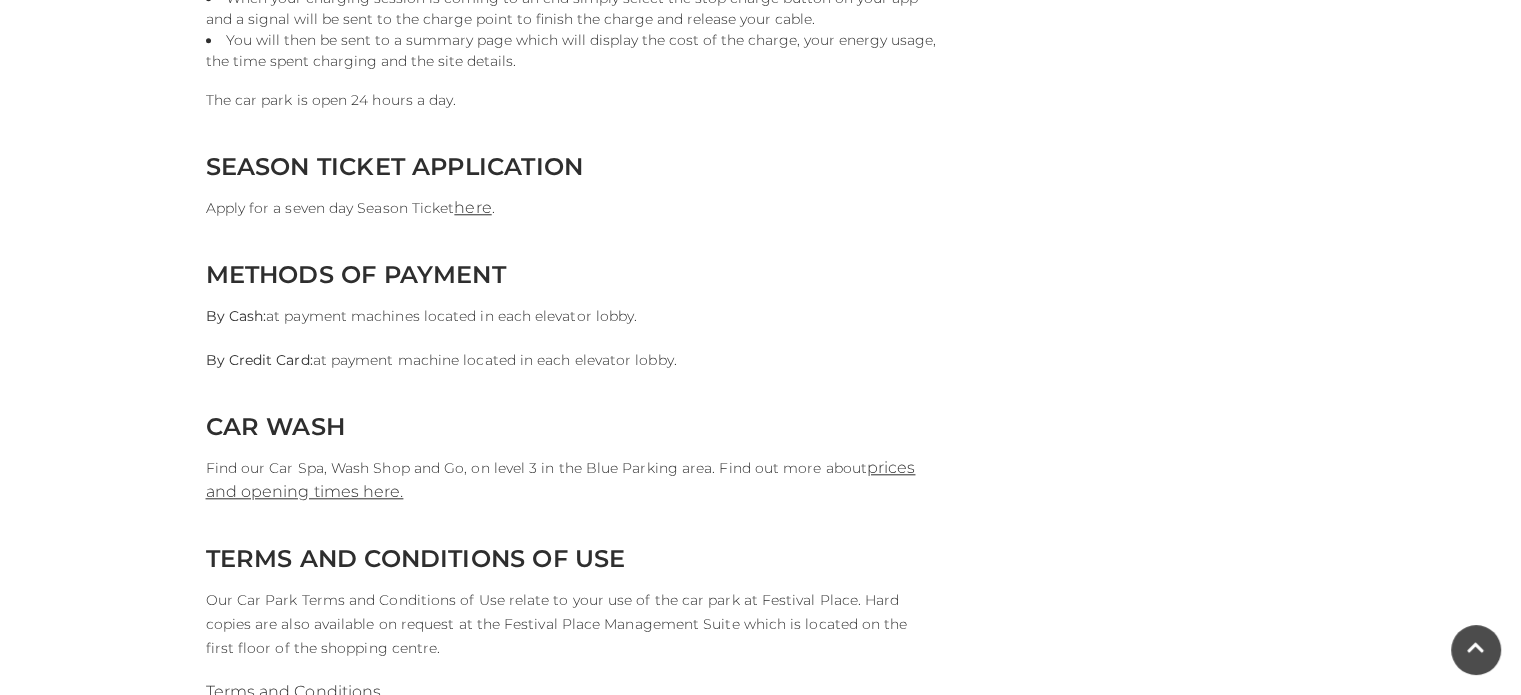 scroll, scrollTop: 1874, scrollLeft: 0, axis: vertical 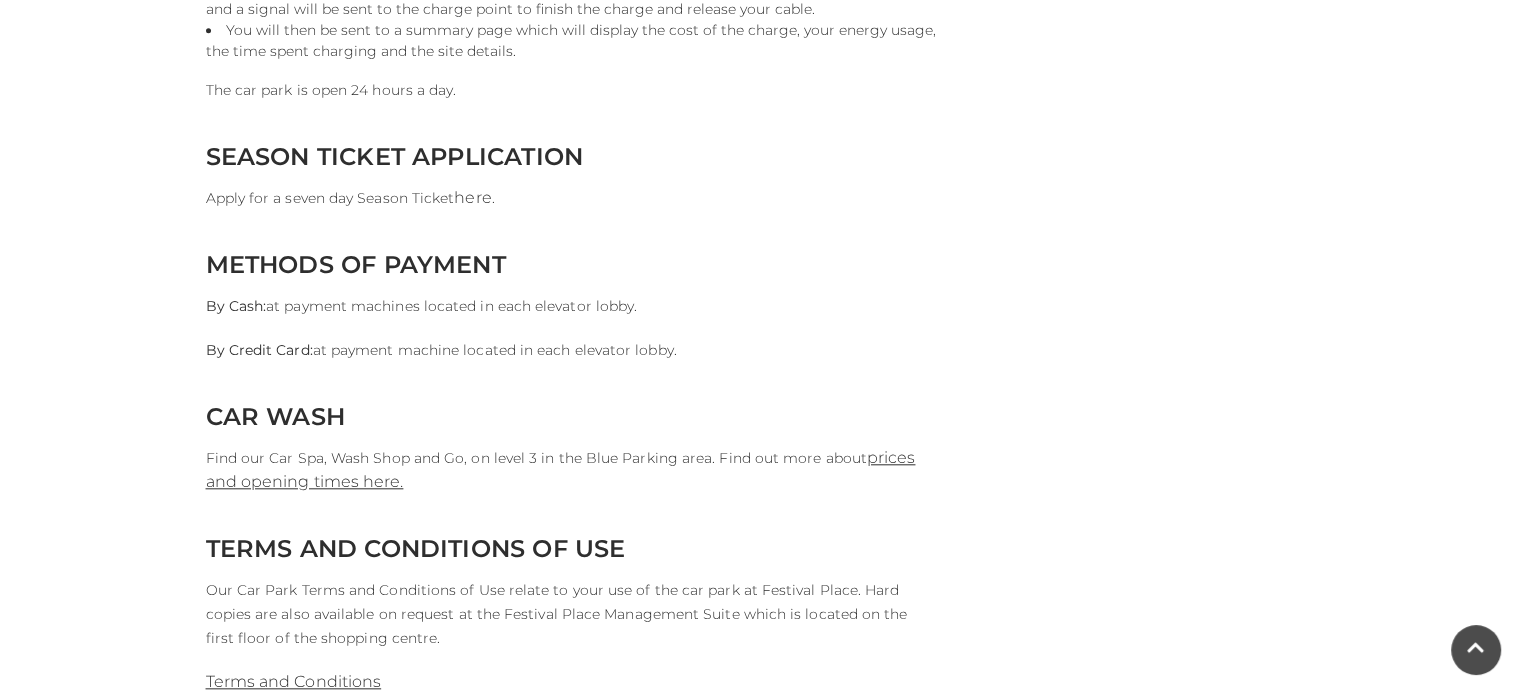 click on "here" at bounding box center (472, 197) 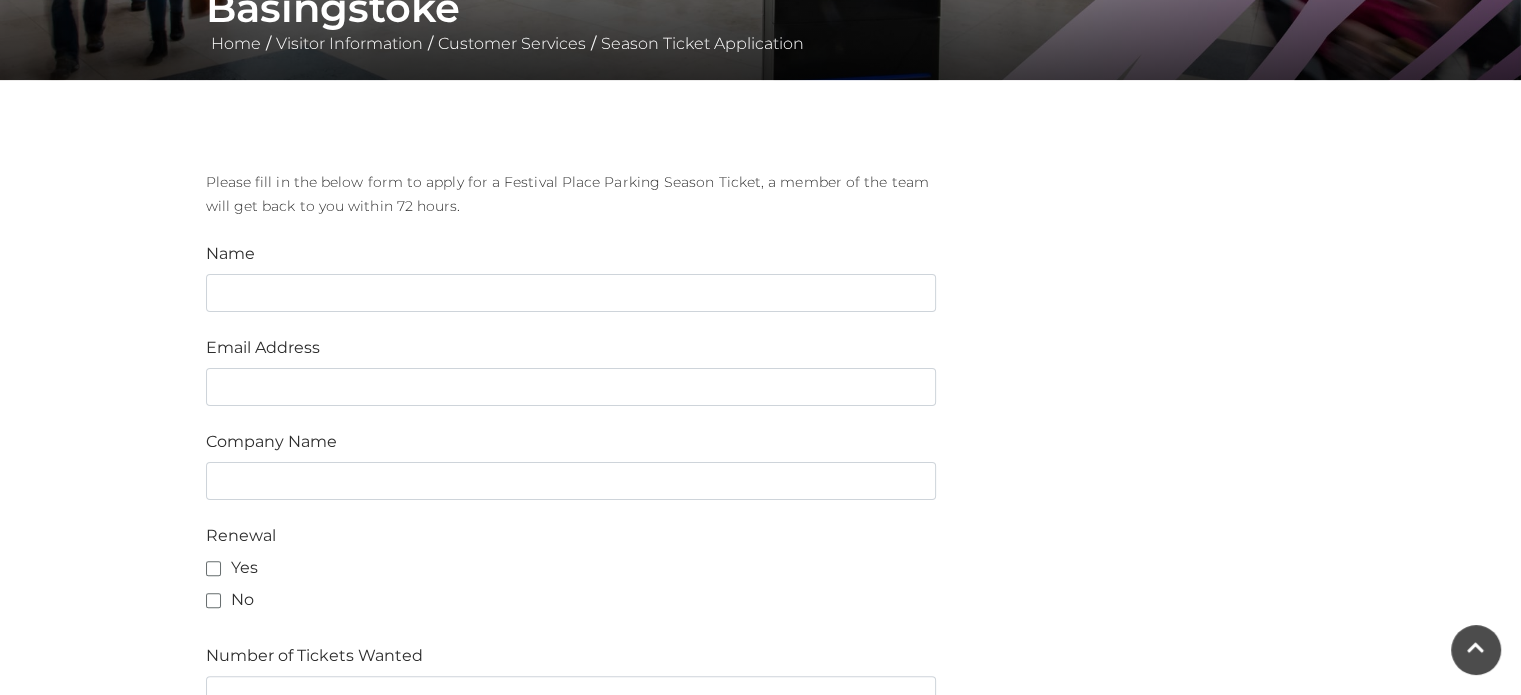 scroll, scrollTop: 420, scrollLeft: 0, axis: vertical 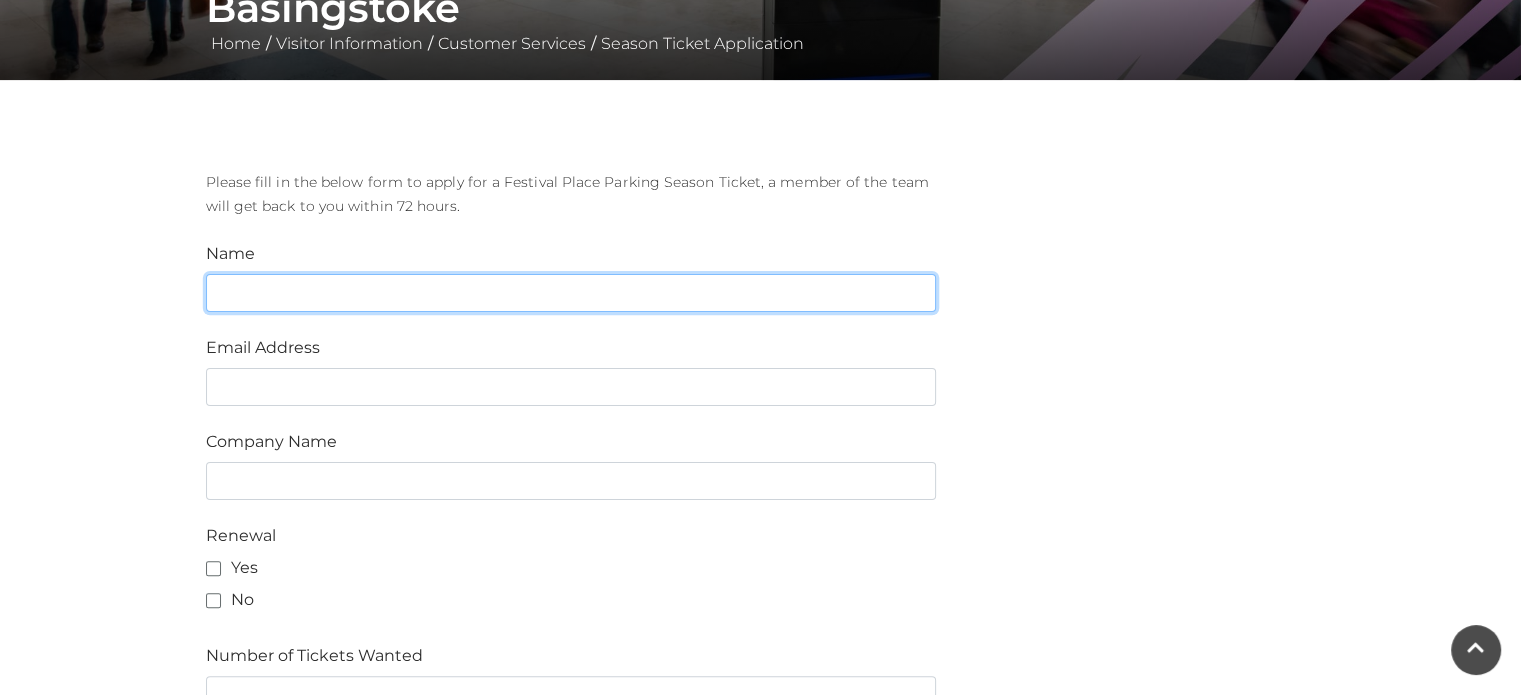 click at bounding box center (571, 293) 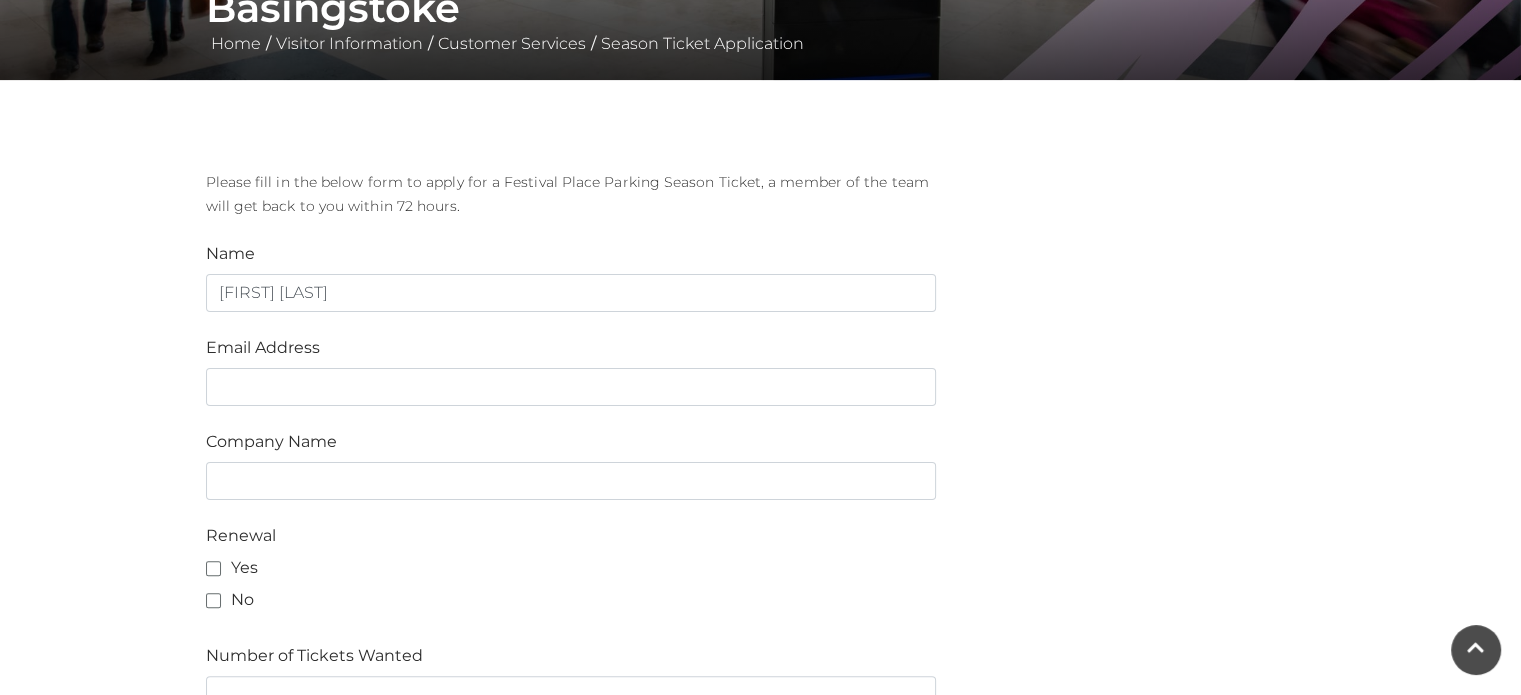 type on "[EMAIL]" 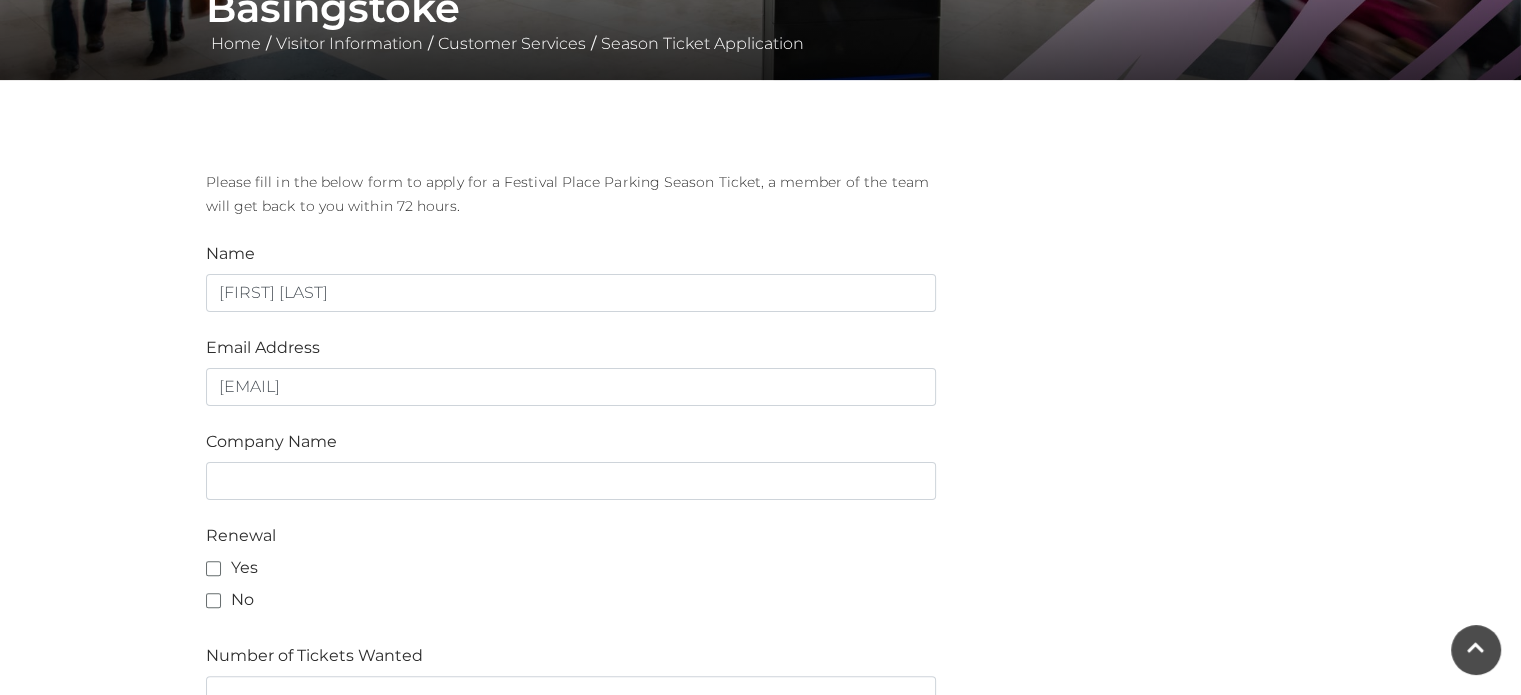 type on "[NUMBER], [STREET]" 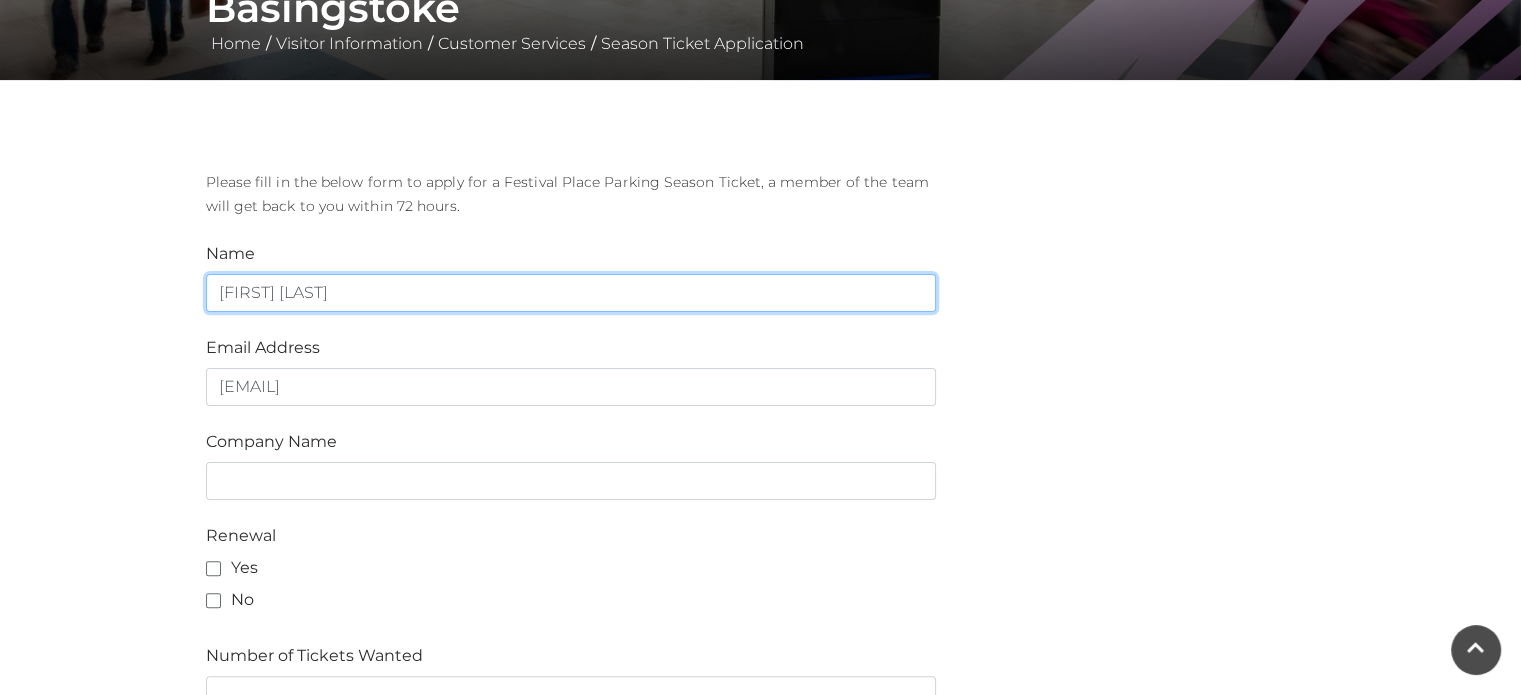 click on "[FIRST] [LAST]" at bounding box center (571, 293) 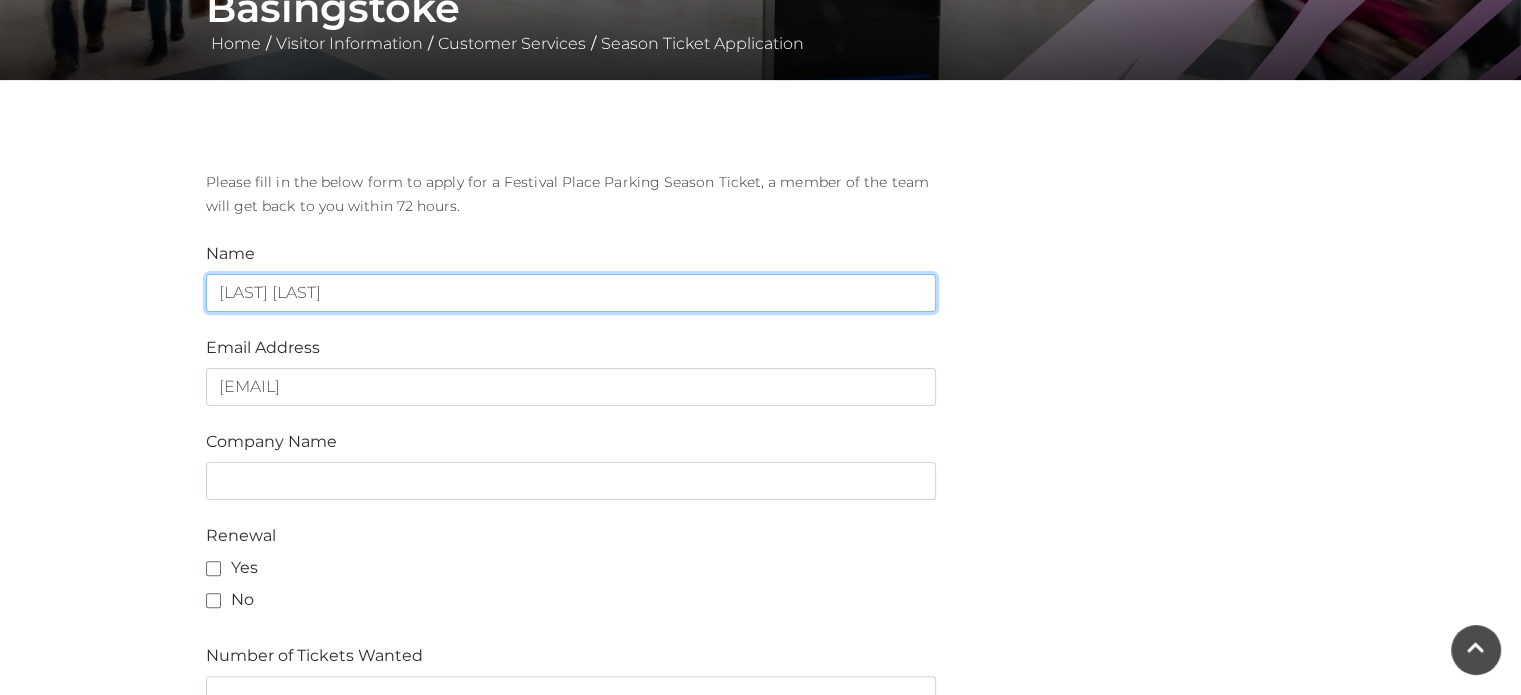 type on "[LAST] [LAST]" 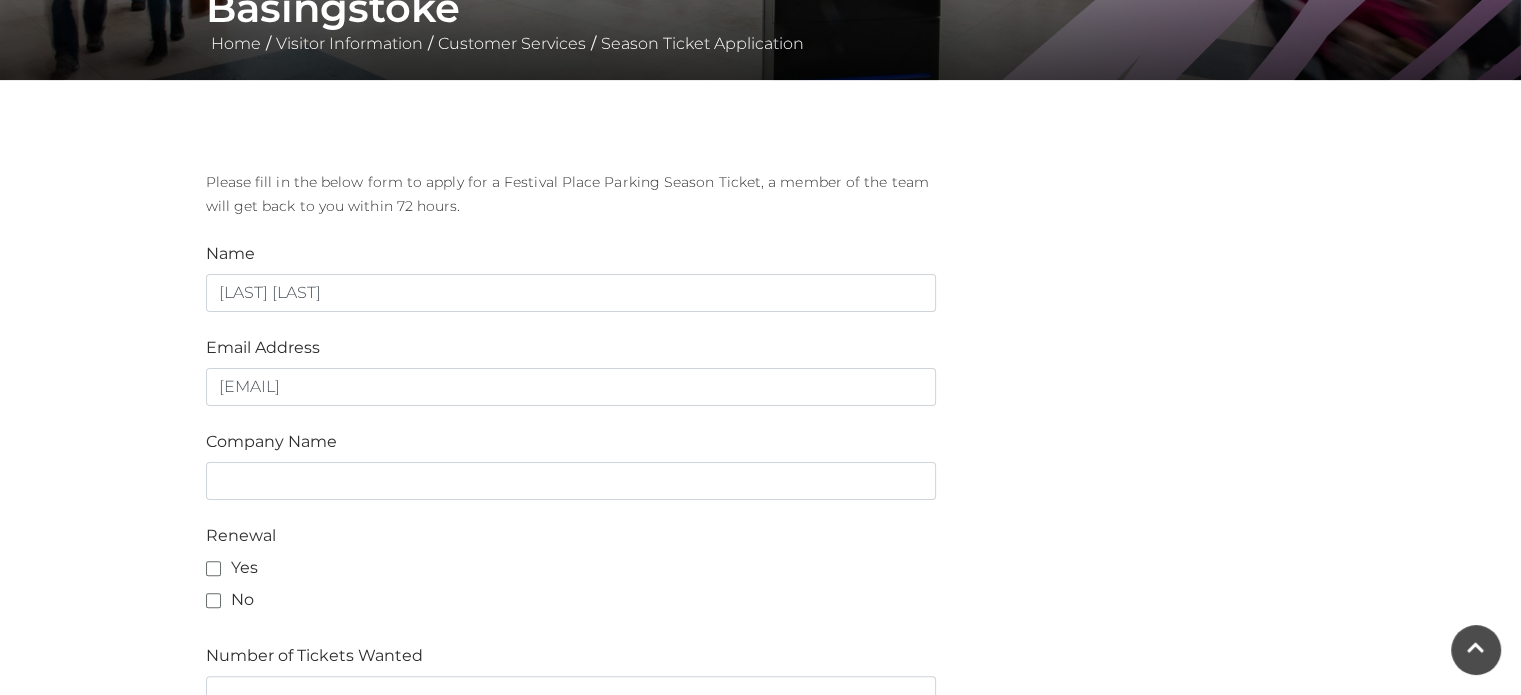 click on "Season Ticket Application at Festival Place, Basingstoke
Home / Visitor Information / Customer Services / Season Ticket Application
Please fill in the below form to apply for a Festival Place Parking Season Ticket, a member of the team will get back to you within 72 hours.
Name
[LAST] [LAST]
Email Address
[EMAIL]
Company Name
Renewal
Yes
No
Number of Tickets Wanted
Required Start Date
Customer Address
[NUMBER], [STREET]
Phone
[PHONE]
Season Ticket Type
5 Day - 1 Month £95
5 Day - 3 Months £270 (£90 a month standing order)" at bounding box center (760, 780) 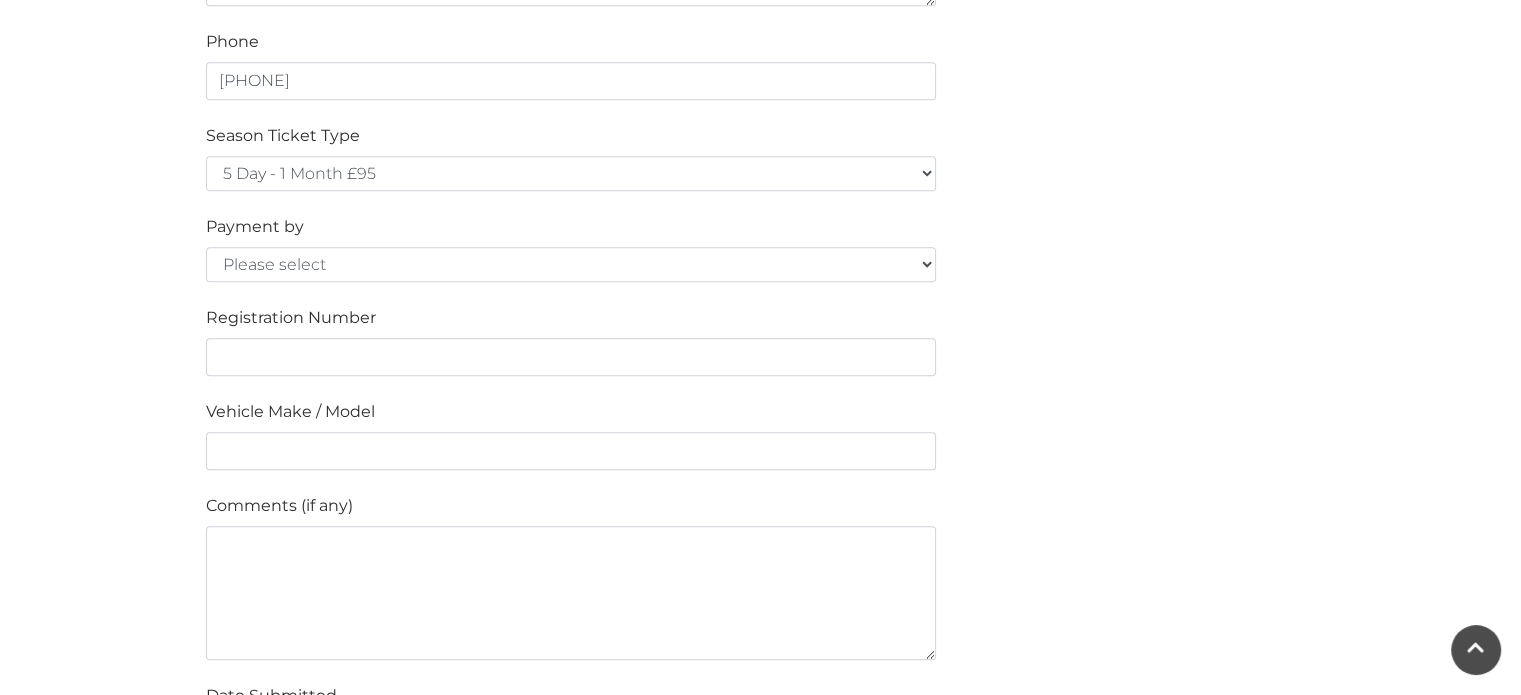 scroll, scrollTop: 1412, scrollLeft: 0, axis: vertical 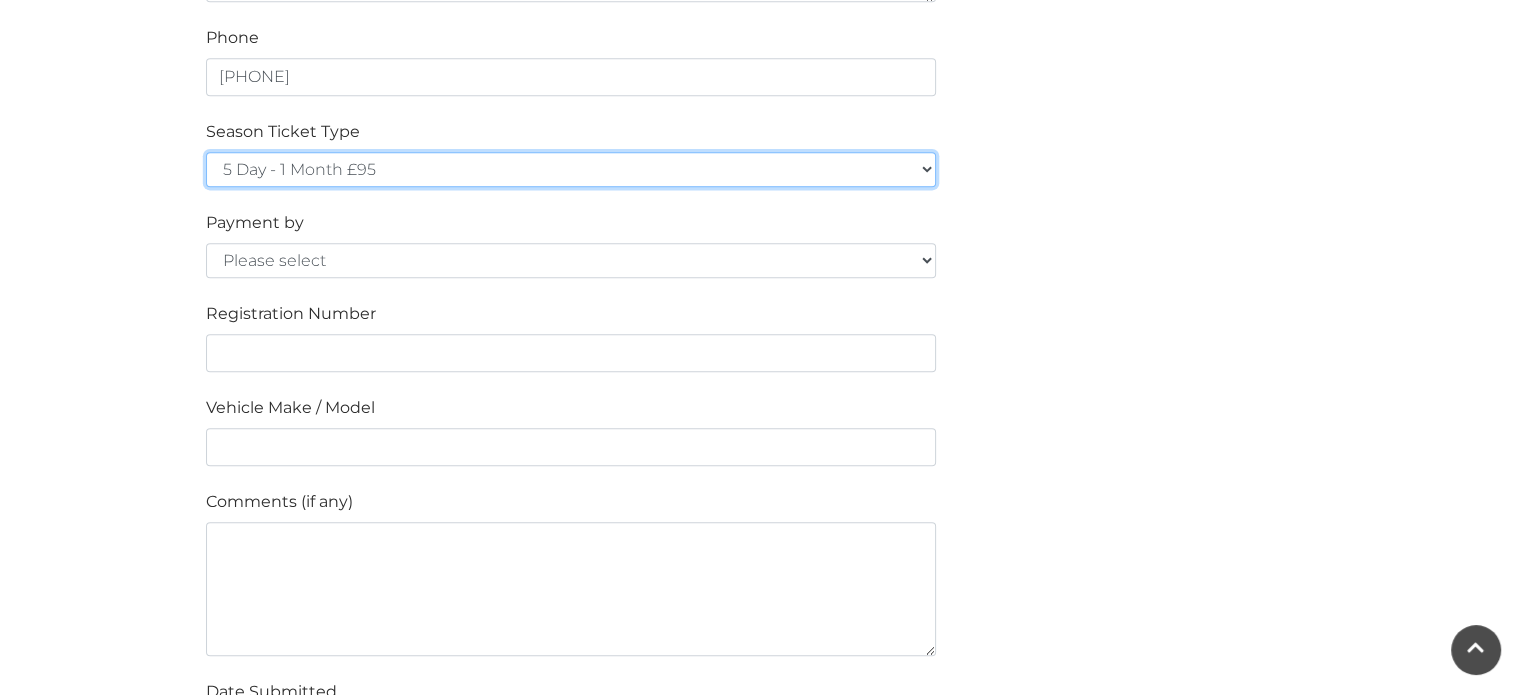 click on "5 Day - 1 Month £95
5 Day - 3 Months £270 (£90 a month standing order)
5 Day - 1 Year £960 (£80 a month standing order)
7 Day - 1 Month £125
7 Day - 3 Months £345 (£115 a month standing order)
7 Day - 1 Year £1236 (£103 a month standing order)" at bounding box center (571, 169) 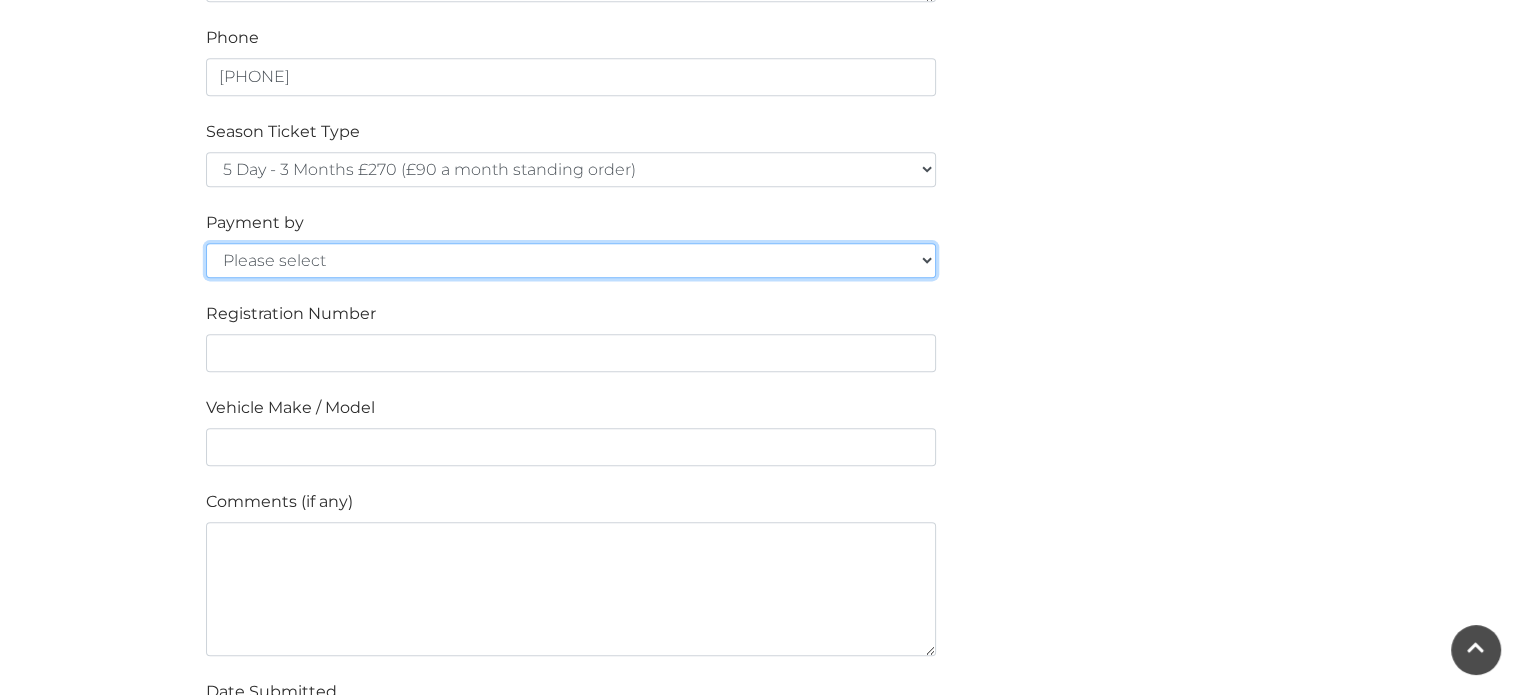 click on "Please select
Cash
Credit / Debit Card
Invoice
Standing Order" at bounding box center (571, 260) 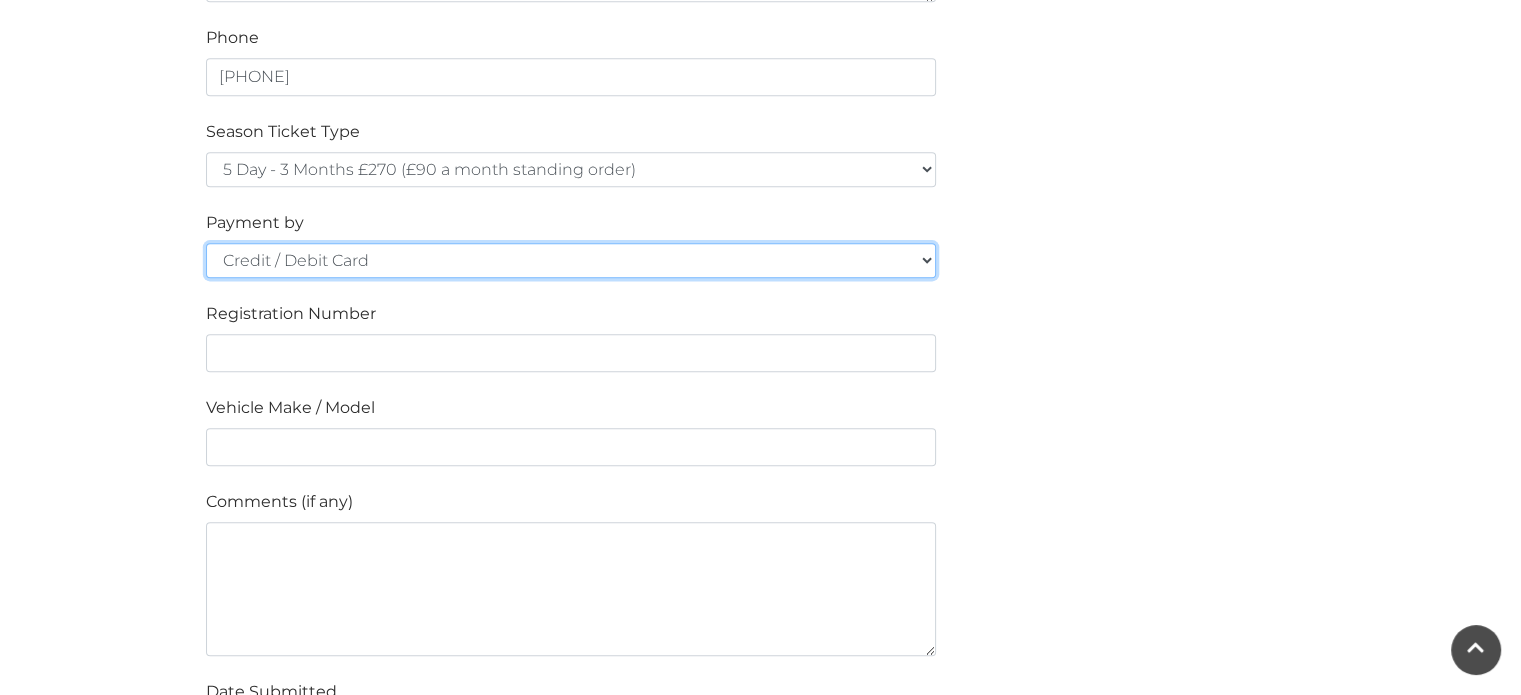 click on "Please select
Cash
Credit / Debit Card
Invoice
Standing Order" at bounding box center [571, 260] 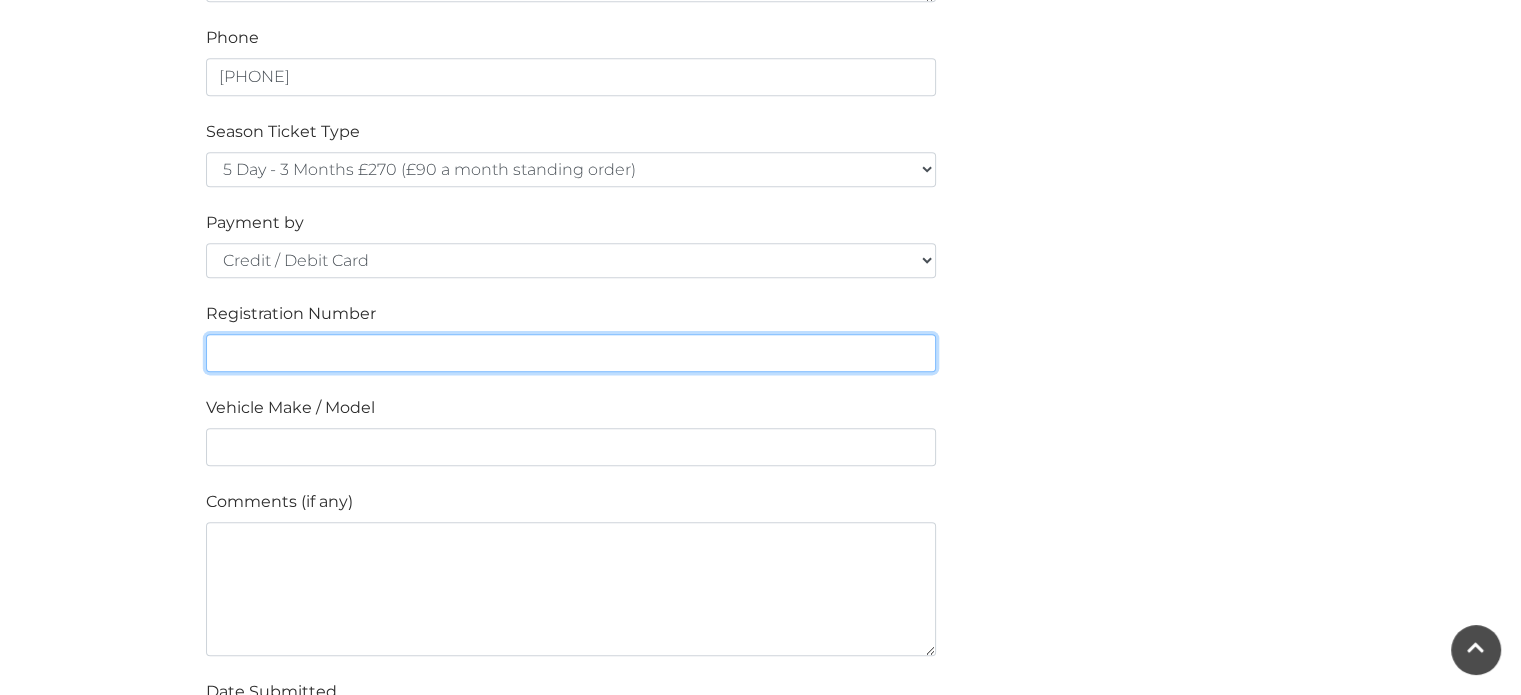 click at bounding box center [571, 353] 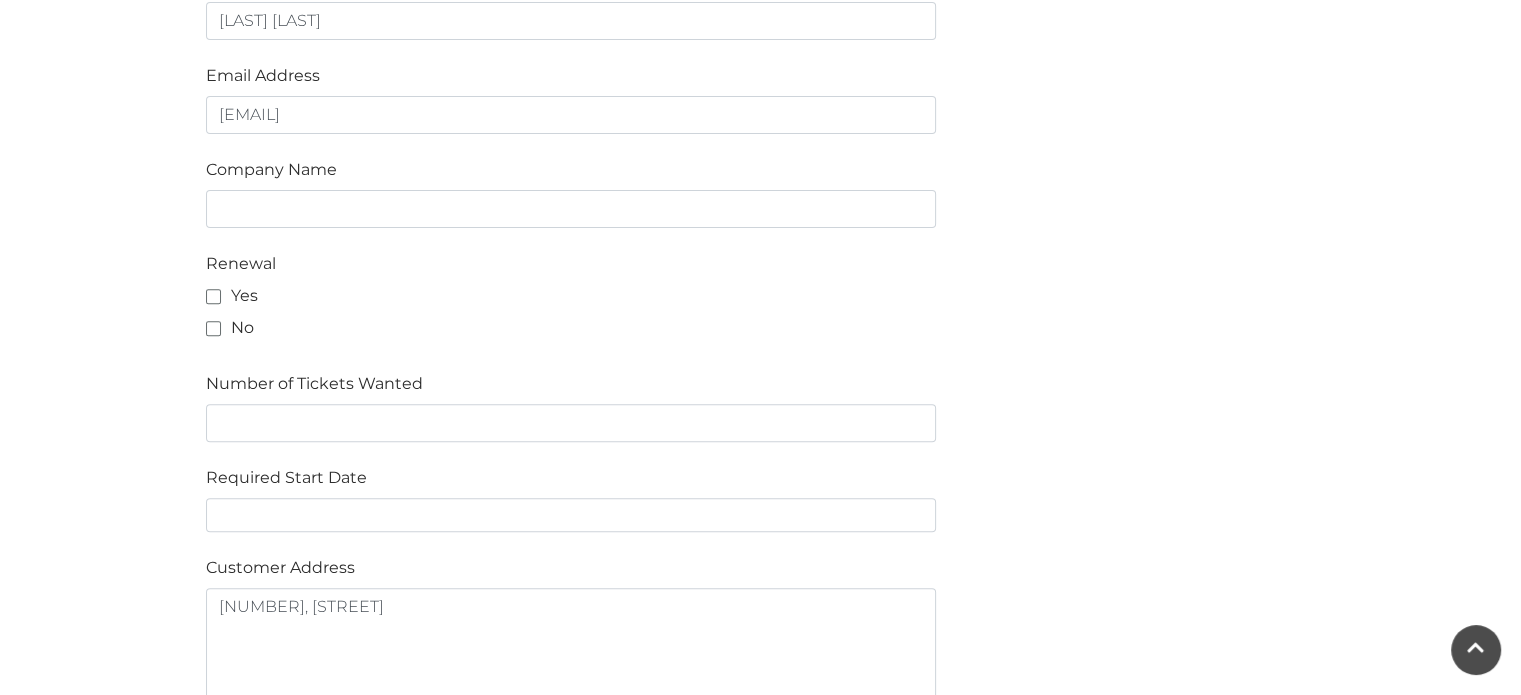 scroll, scrollTop: 687, scrollLeft: 0, axis: vertical 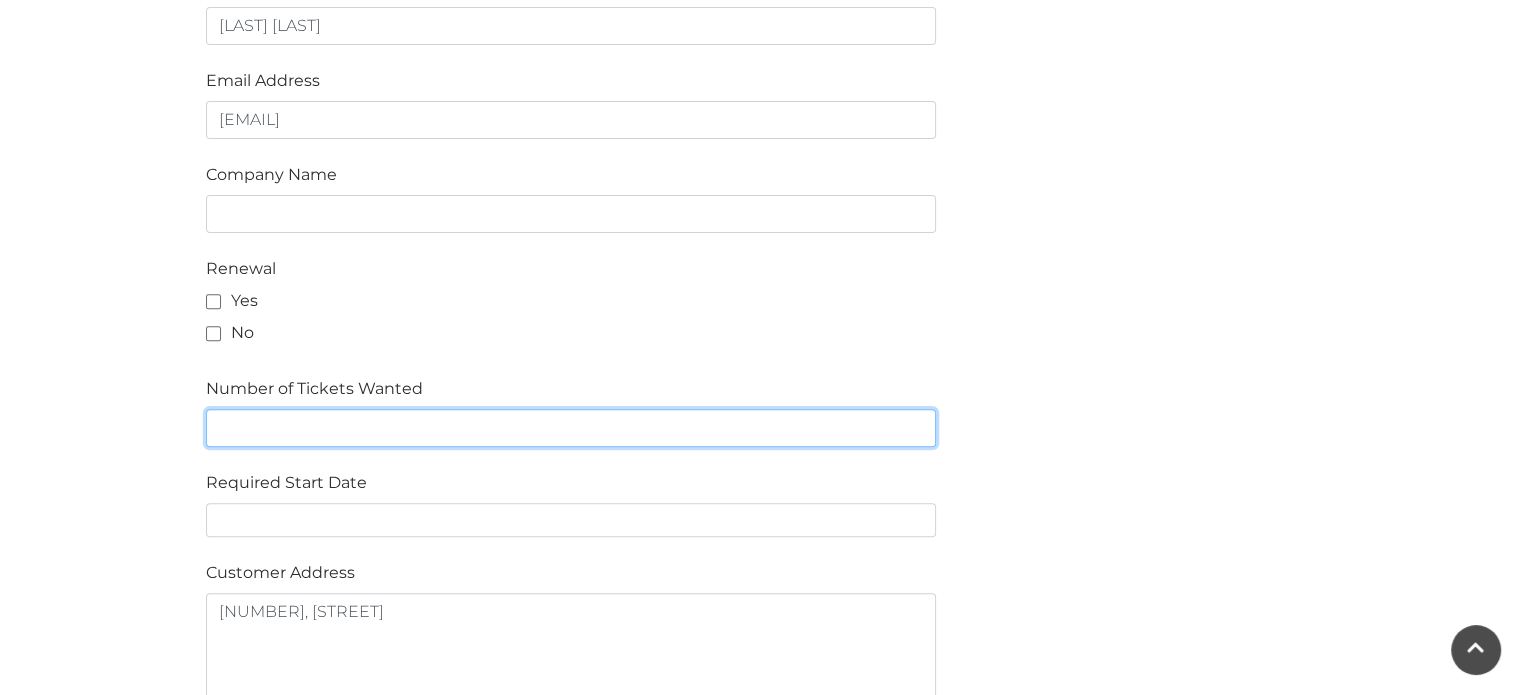 click at bounding box center (571, 428) 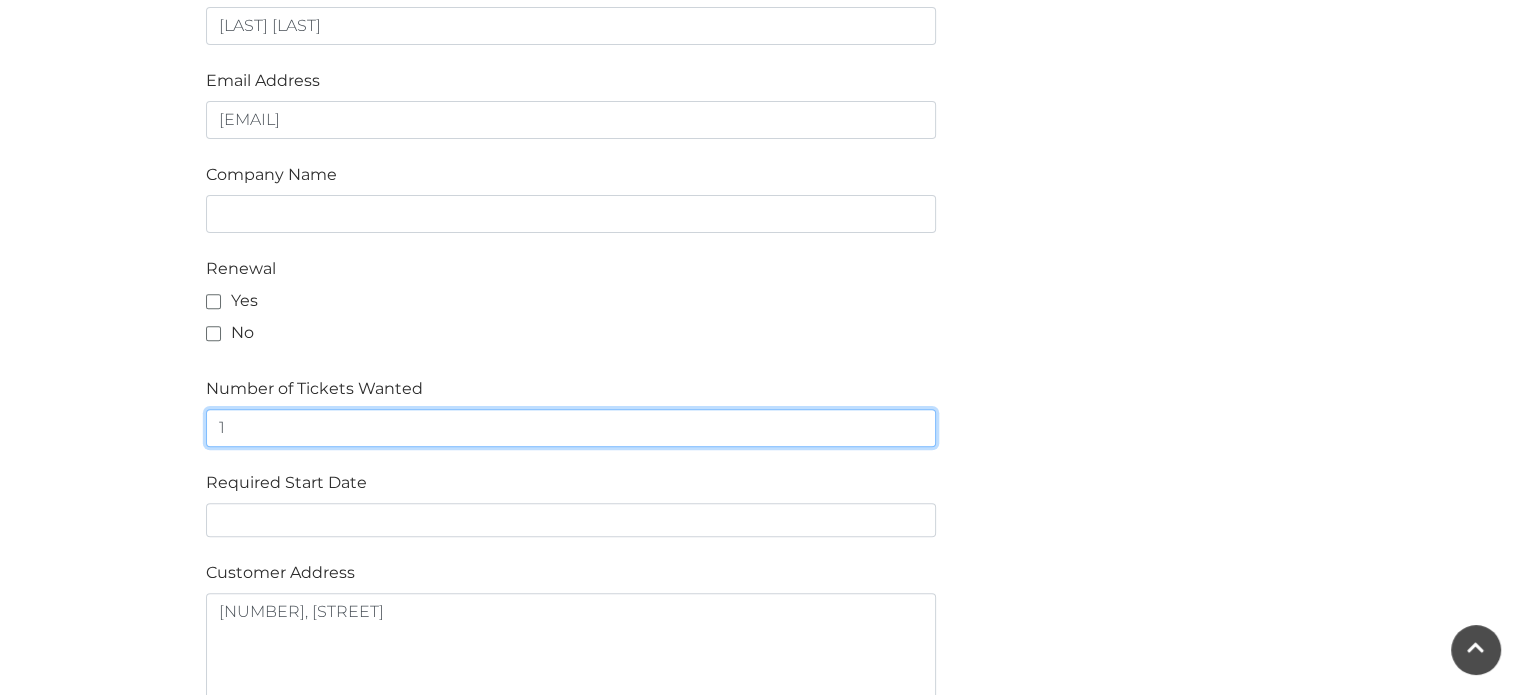 type on "1" 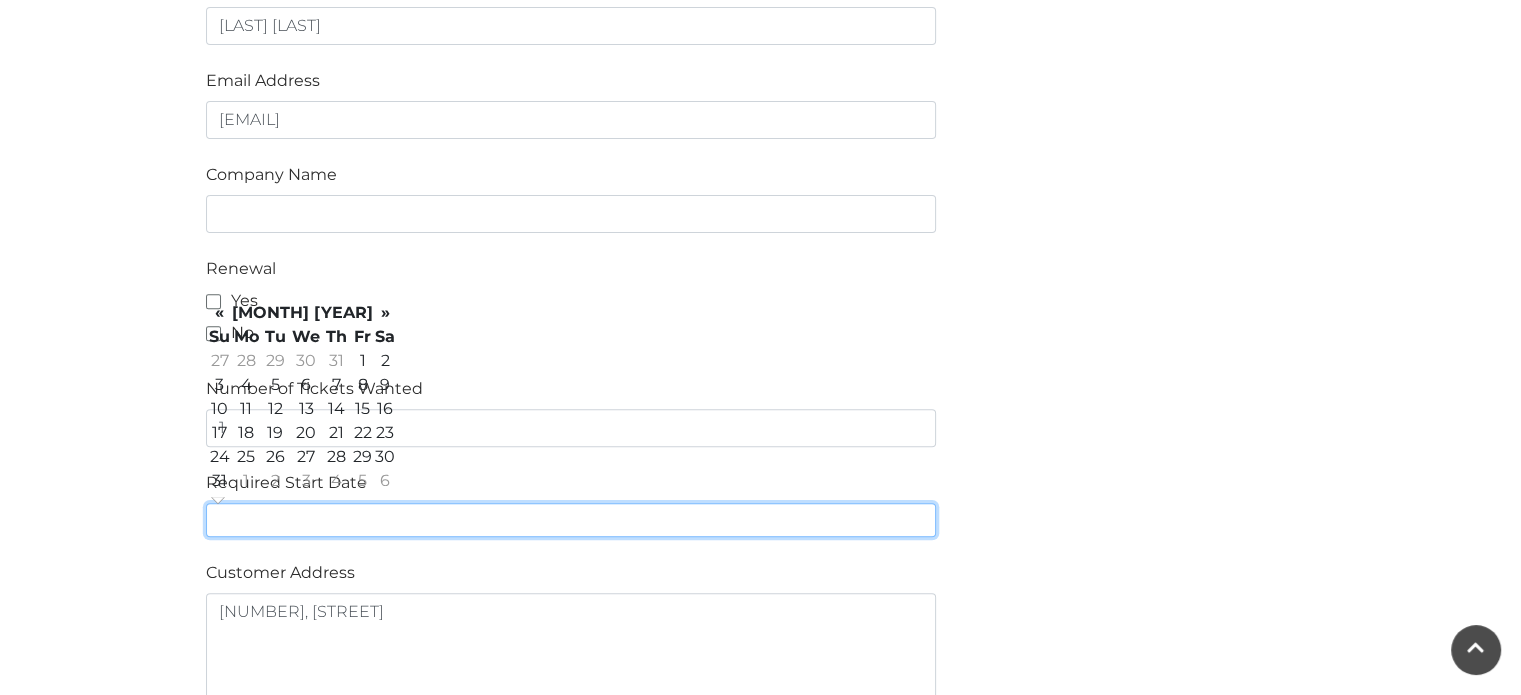 click at bounding box center [571, 520] 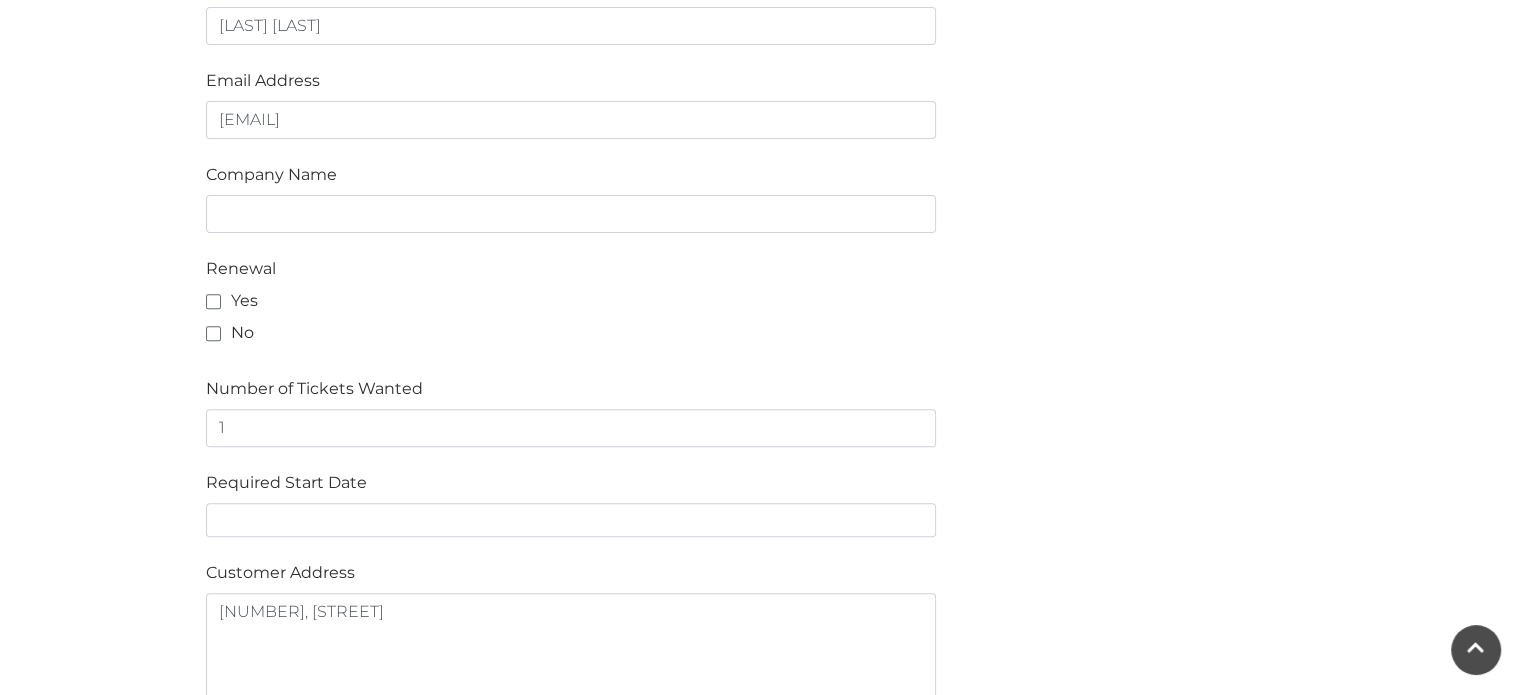 click on "Season Ticket Application at Festival Place, Basingstoke
Home / Visitor Information / Customer Services / Season Ticket Application
Please fill in the below form to apply for a Festival Place Parking Season Ticket, a member of the team will get back to you within 72 hours.
Name
[LAST] [LAST]
Email Address
[EMAIL]
Company Name
Renewal
Yes
No
Number of Tickets Wanted
1
Required Start Date
Customer Address
[NUMBER], [STREET]
Phone
[PHONE]
Season Ticket Type
5 Day - 1 Month £95
5 Day - 3 Months £270 (£90 a month standing order)
7 Day - 1 Month £125" at bounding box center (760, 513) 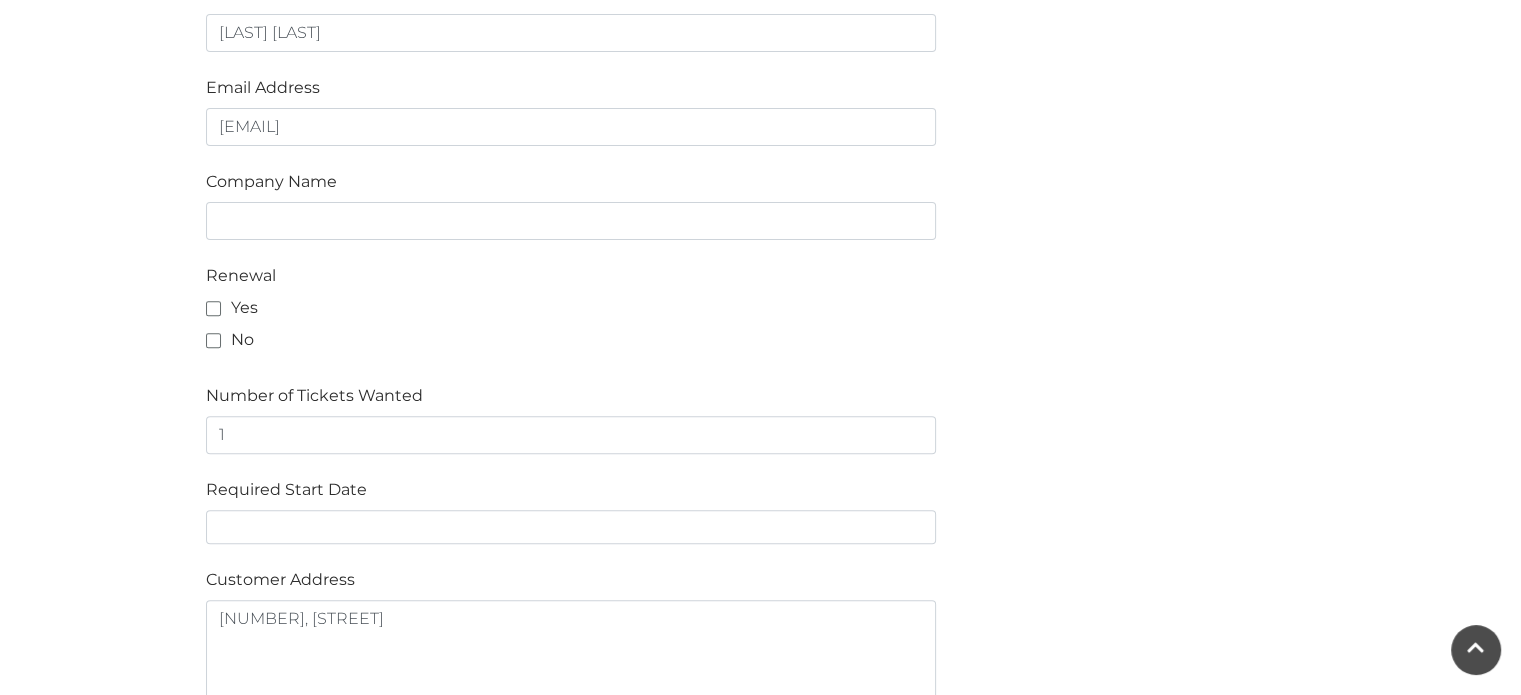 scroll, scrollTop: 684, scrollLeft: 0, axis: vertical 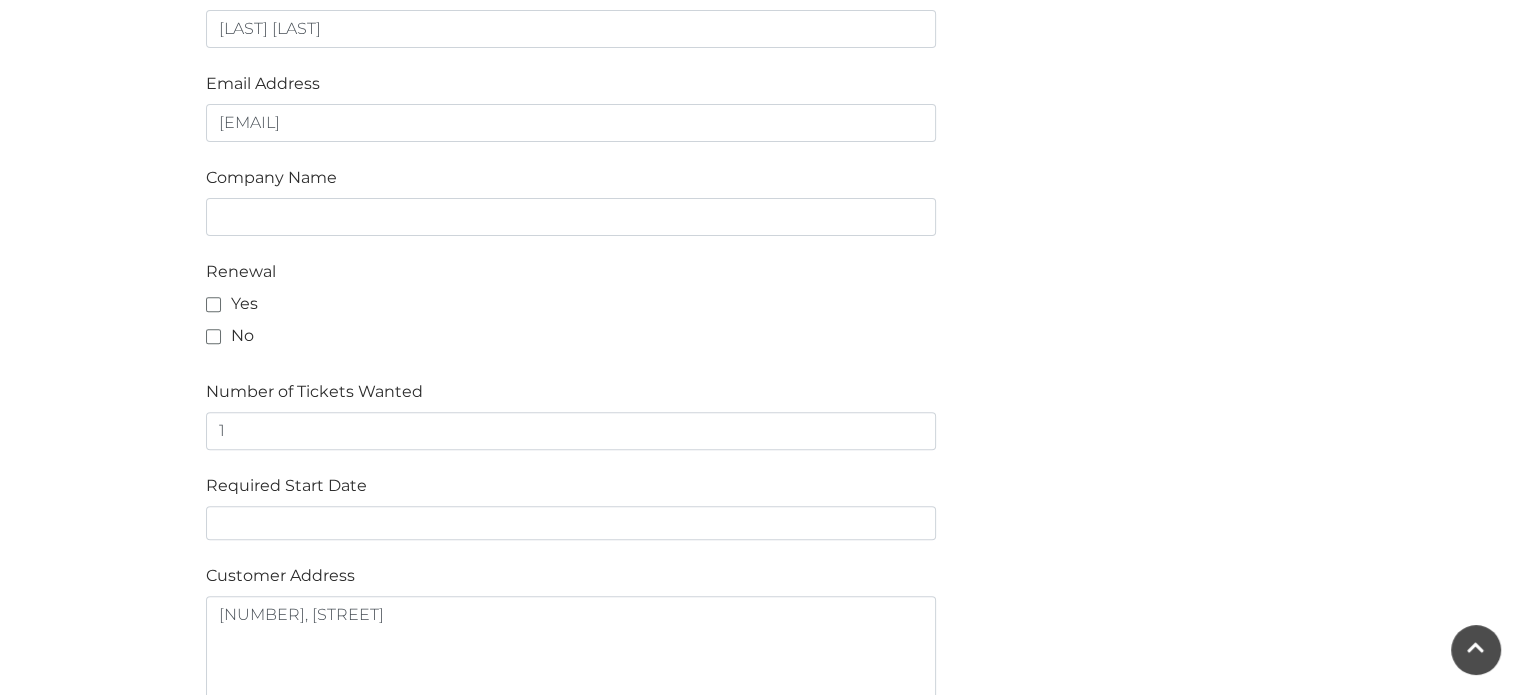 click on "No" at bounding box center (230, 336) 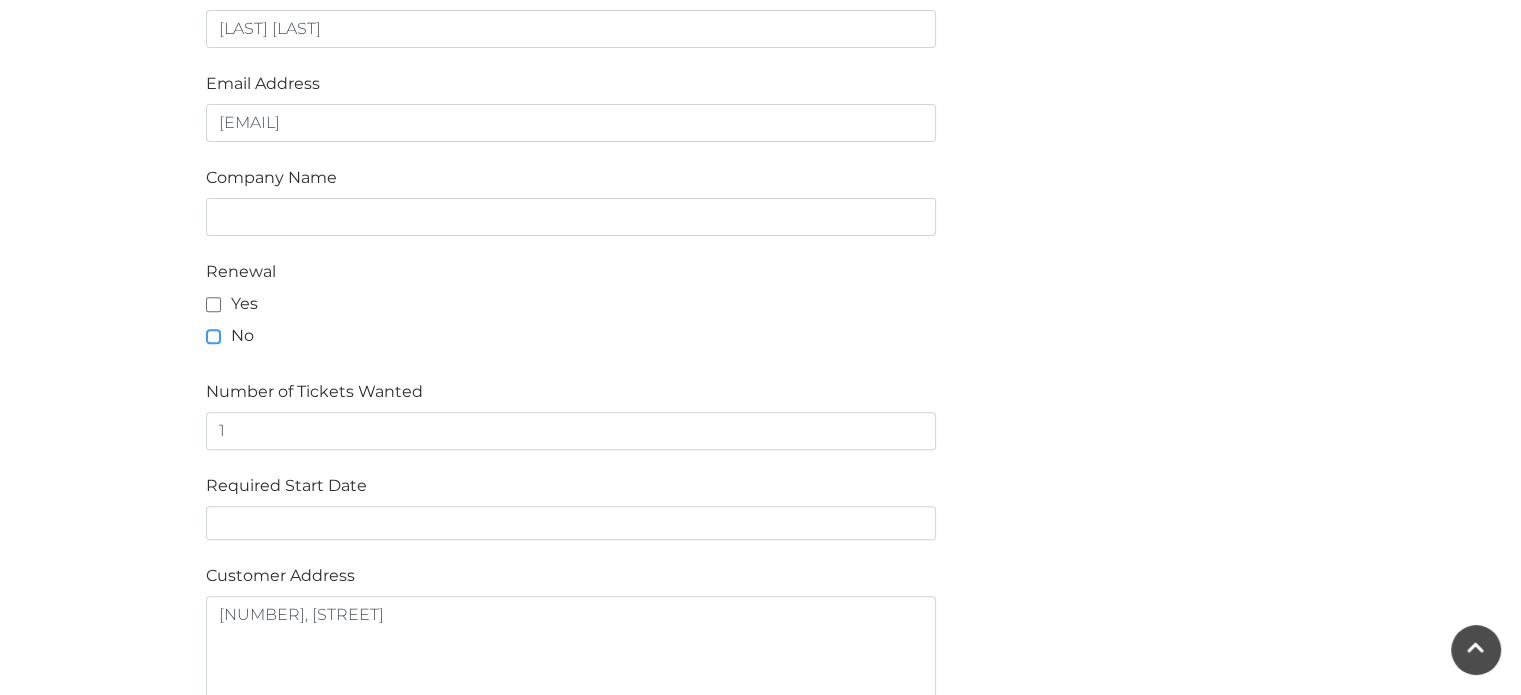 click on "No" at bounding box center [212, 337] 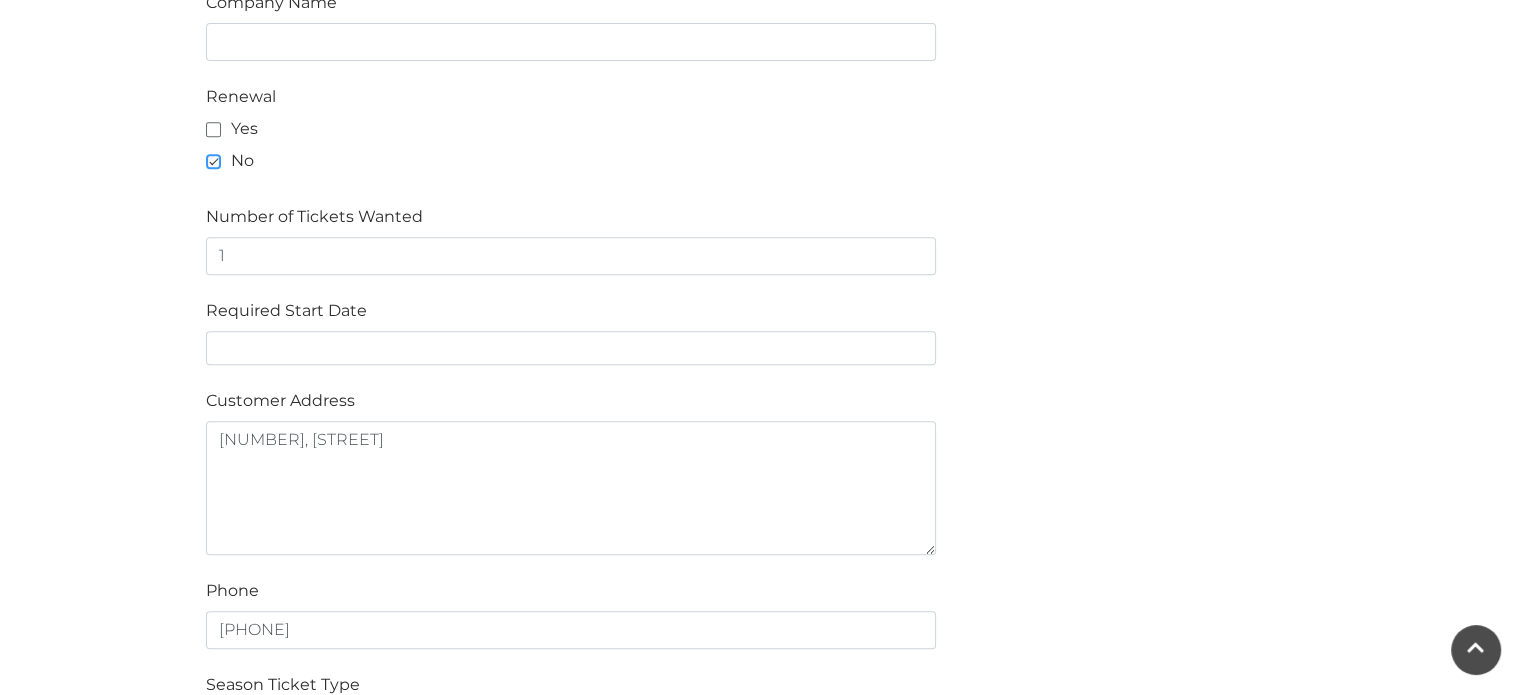 scroll, scrollTop: 880, scrollLeft: 0, axis: vertical 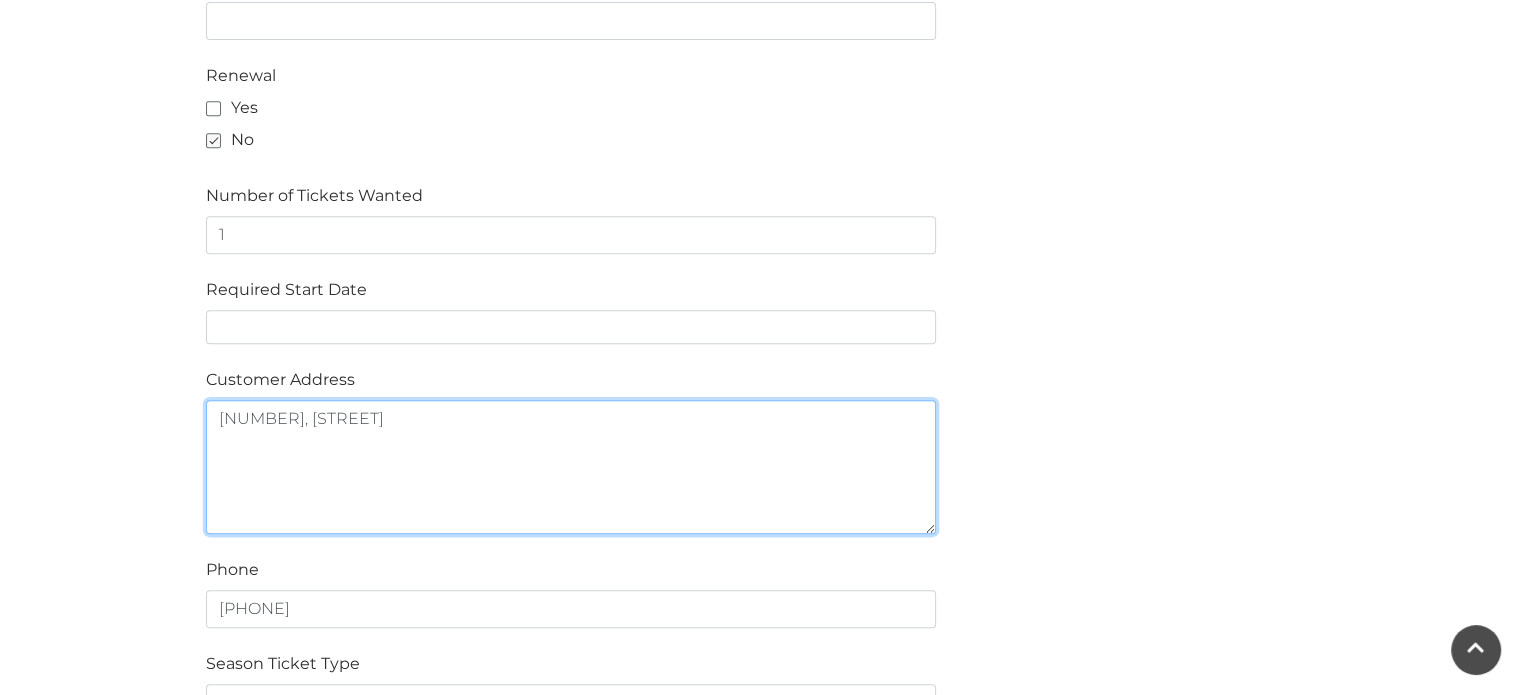 click on "[NUMBER], [STREET]" at bounding box center (571, 467) 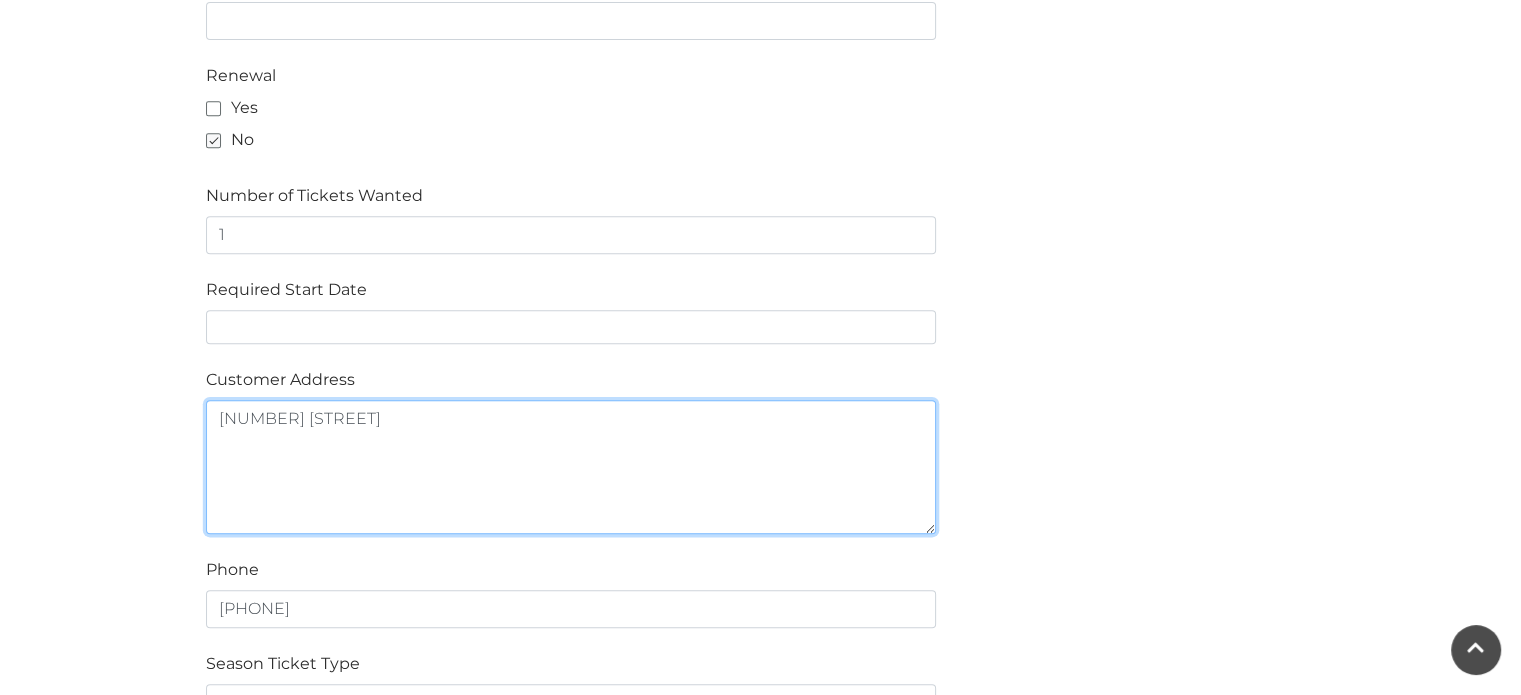 click on "[NUMBER] [STREET]" at bounding box center [571, 467] 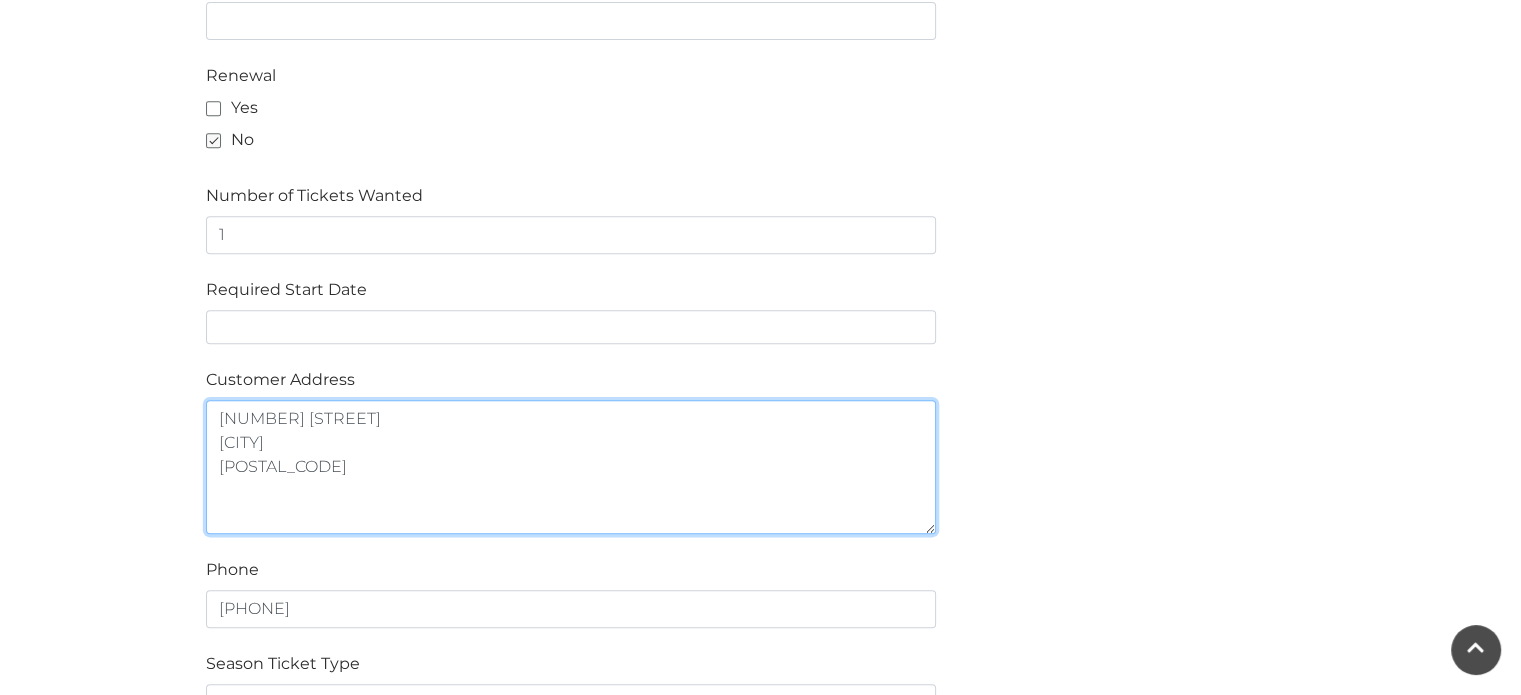 type on "[NUMBER] [STREET]
[CITY]
[POSTAL_CODE]" 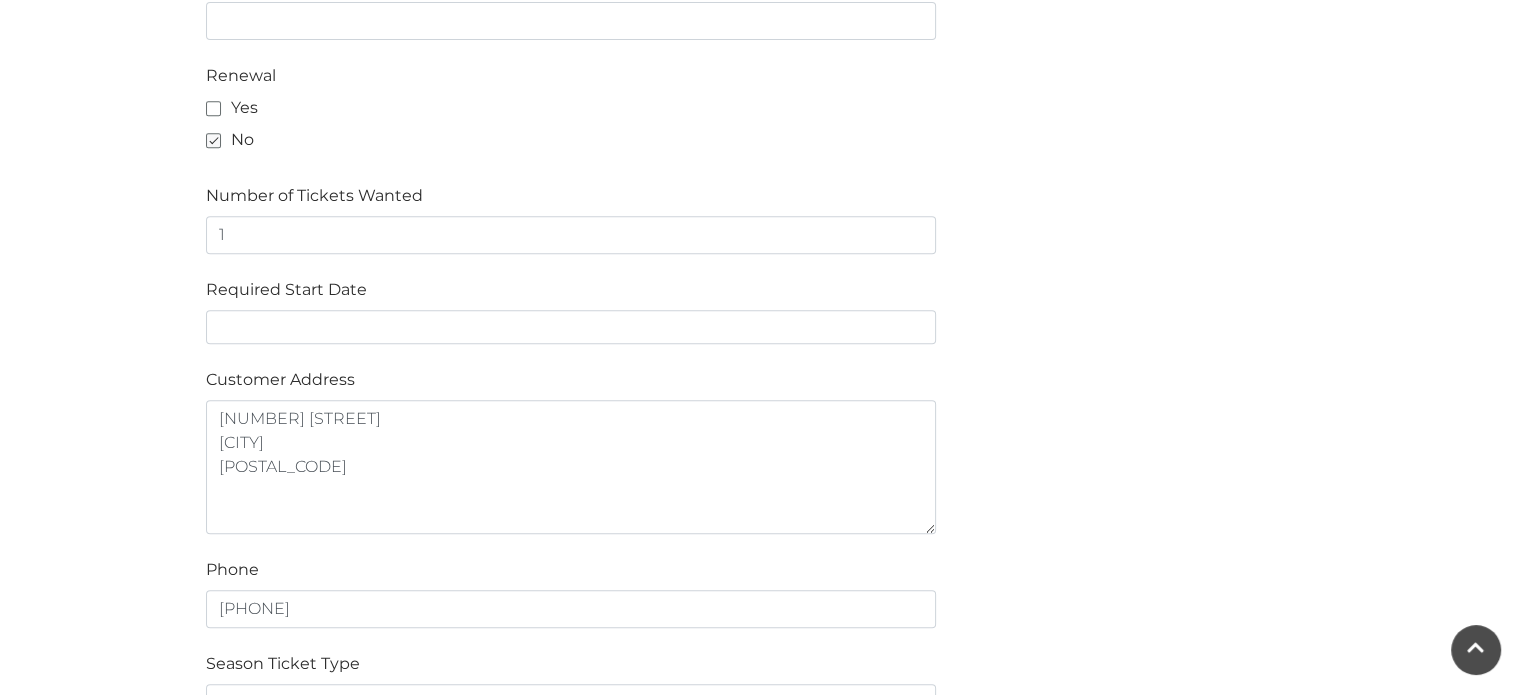 click on "Season Ticket Application at Festival Place, Basingstoke
Home / Visitor Information / Customer Services / Season Ticket Application
Please fill in the below form to apply for a Festival Place Parking Season Ticket, a member of the team will get back to you within 72 hours.
Name
[LAST] [LAST]
Email Address
[EMAIL]
Company Name
Renewal
Yes
No
Number of Tickets Wanted
1
Required Start Date
Customer Address
[NUMBER] [STREET]
[CITY]
[POSTAL_CODE]
Phone
[PHONE]
Season Ticket Type
5 Day - 1 Month £95
5 Day - 3 Months £270 (£90 a month standing order)" at bounding box center (760, 320) 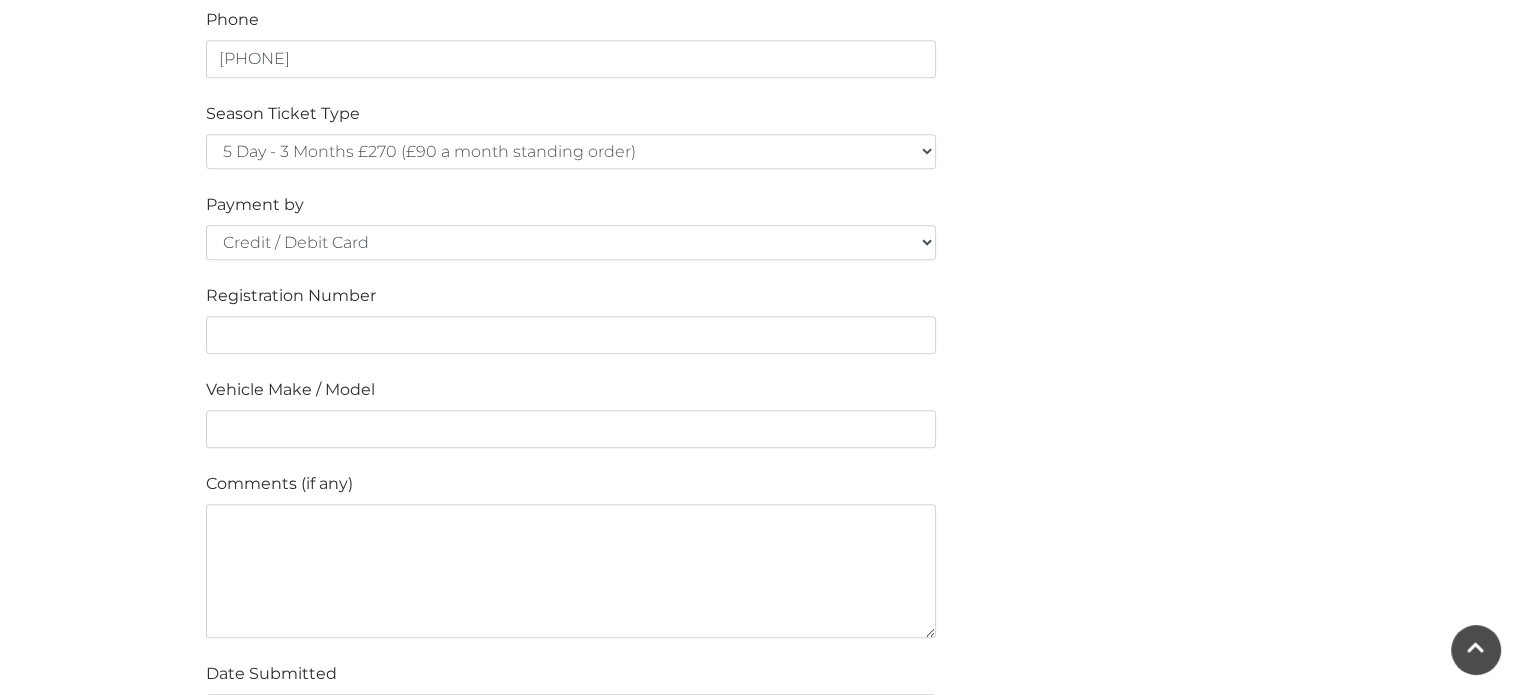 scroll, scrollTop: 1431, scrollLeft: 0, axis: vertical 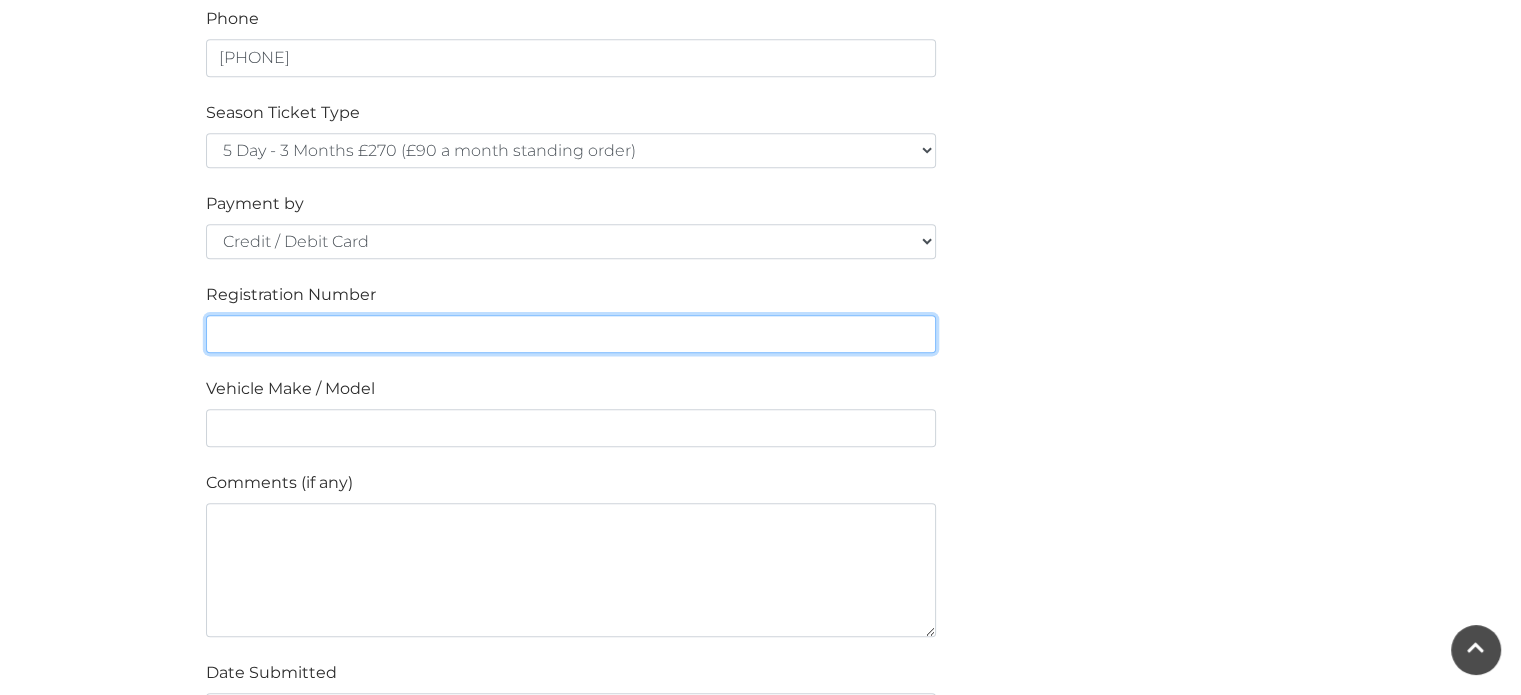 click at bounding box center [571, 334] 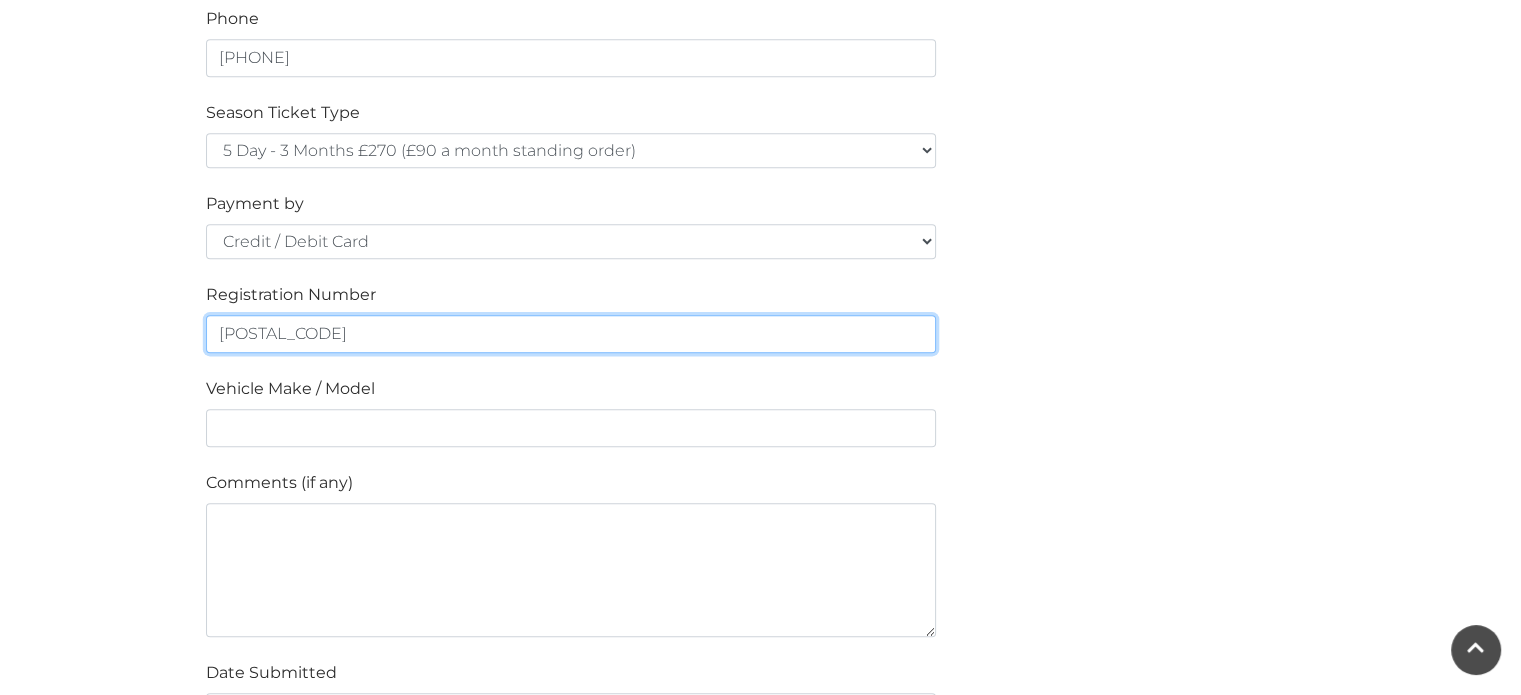 type on "W" 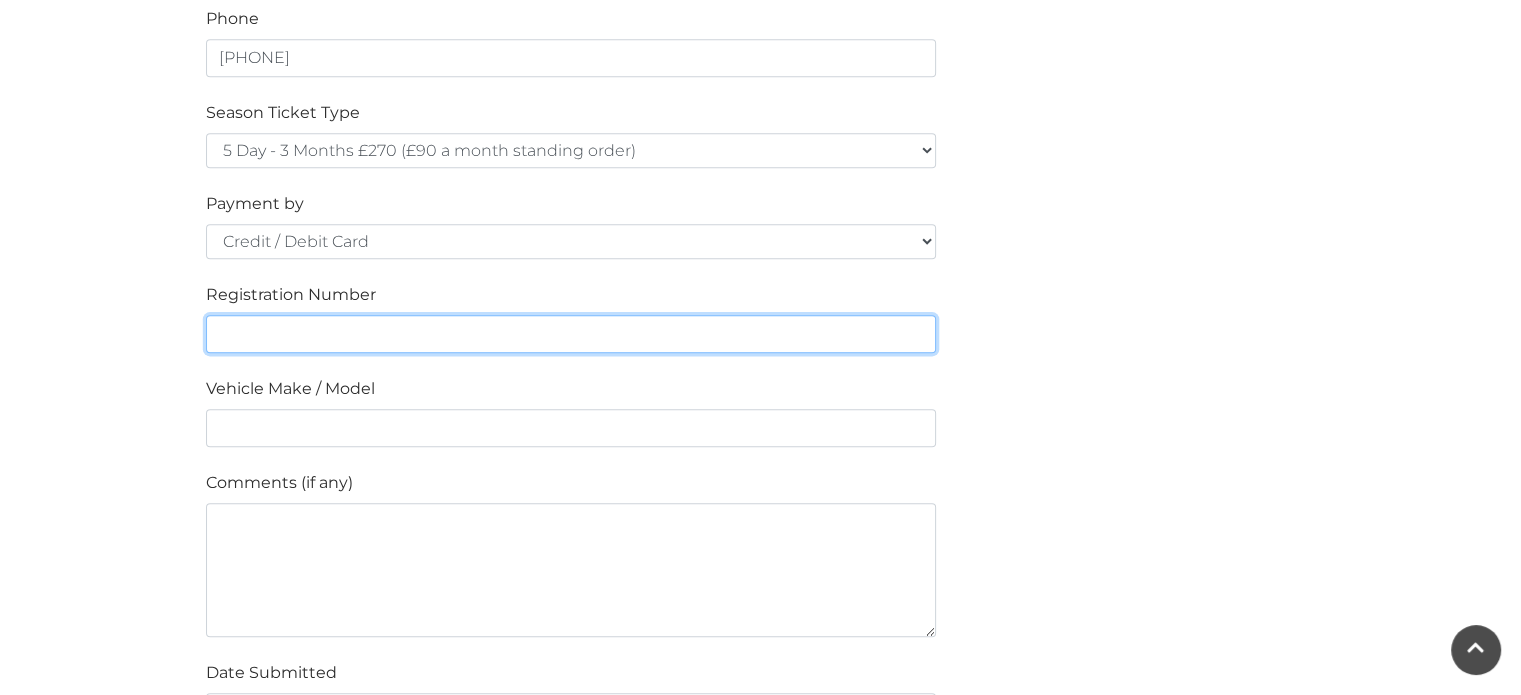 paste on "WN72OZV" 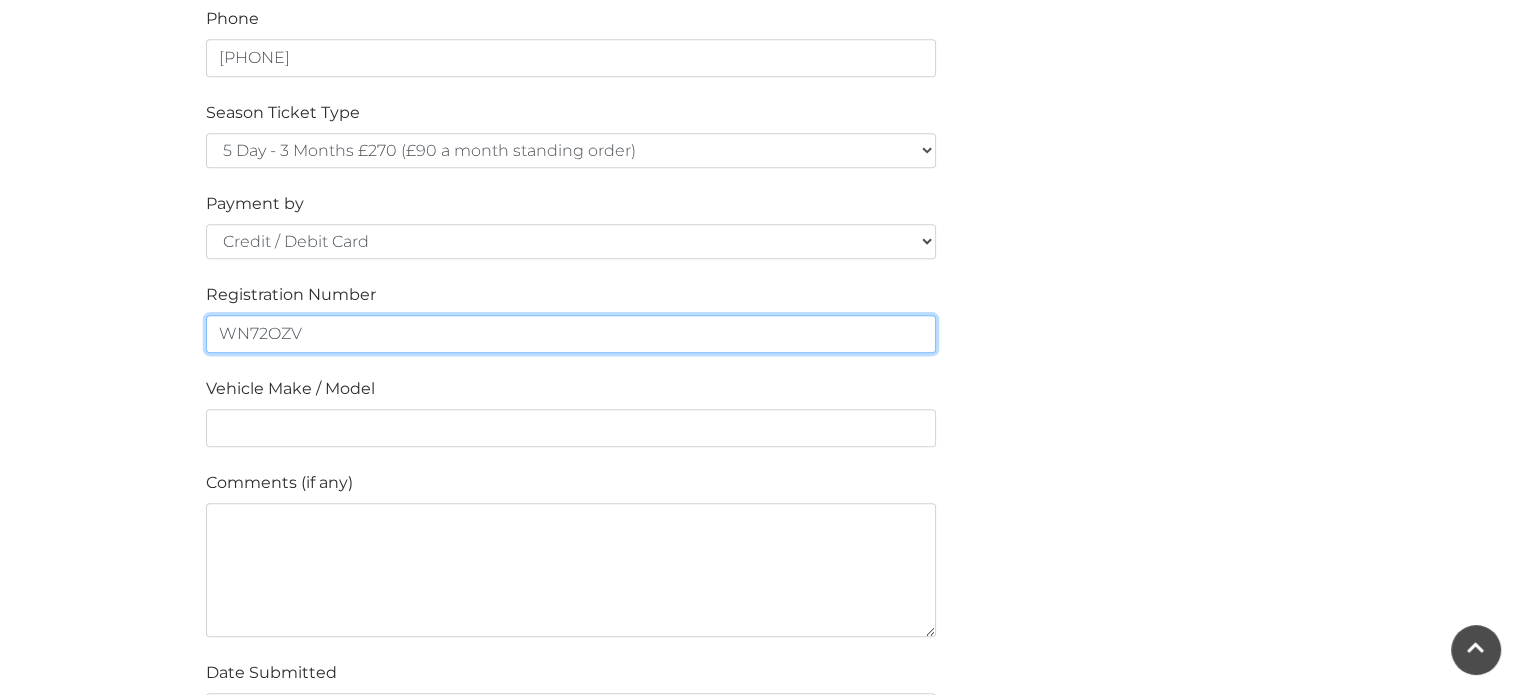 type on "WN72OZV" 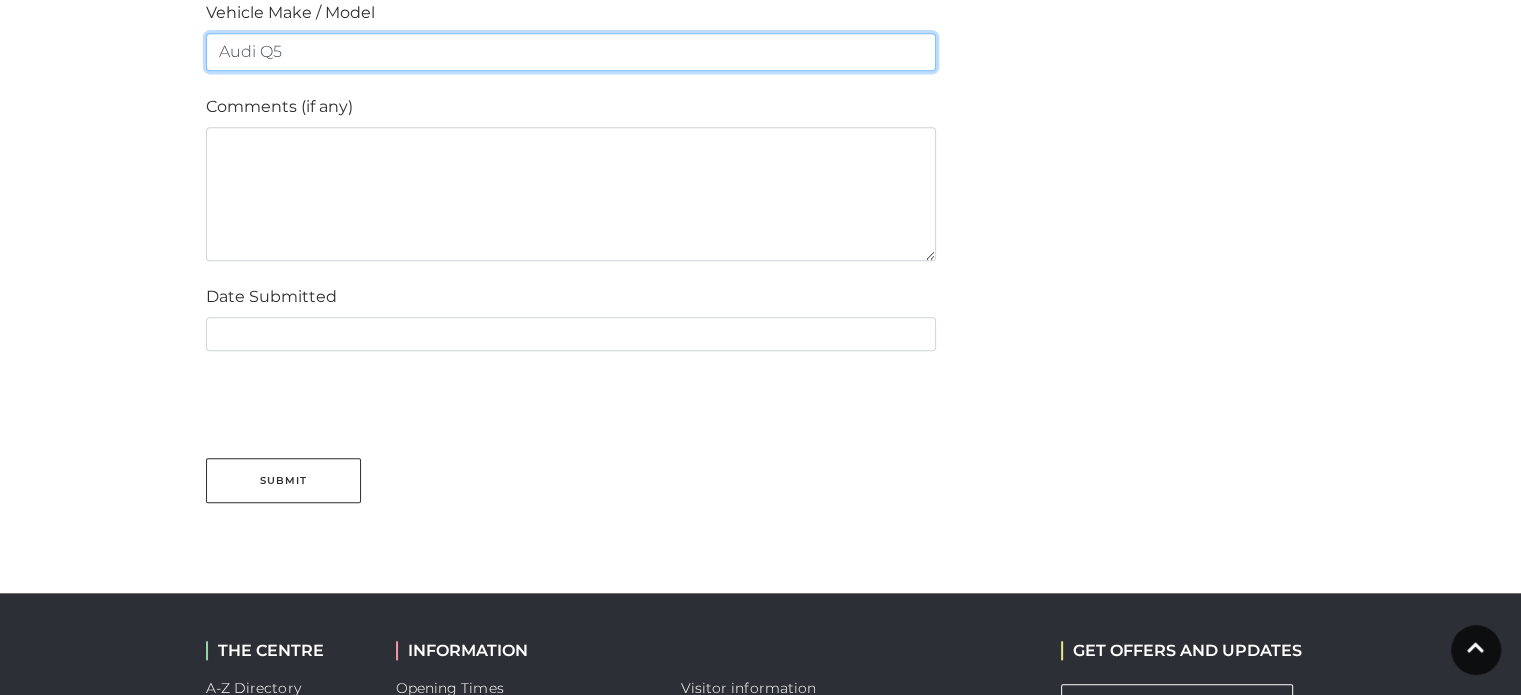 scroll, scrollTop: 1810, scrollLeft: 0, axis: vertical 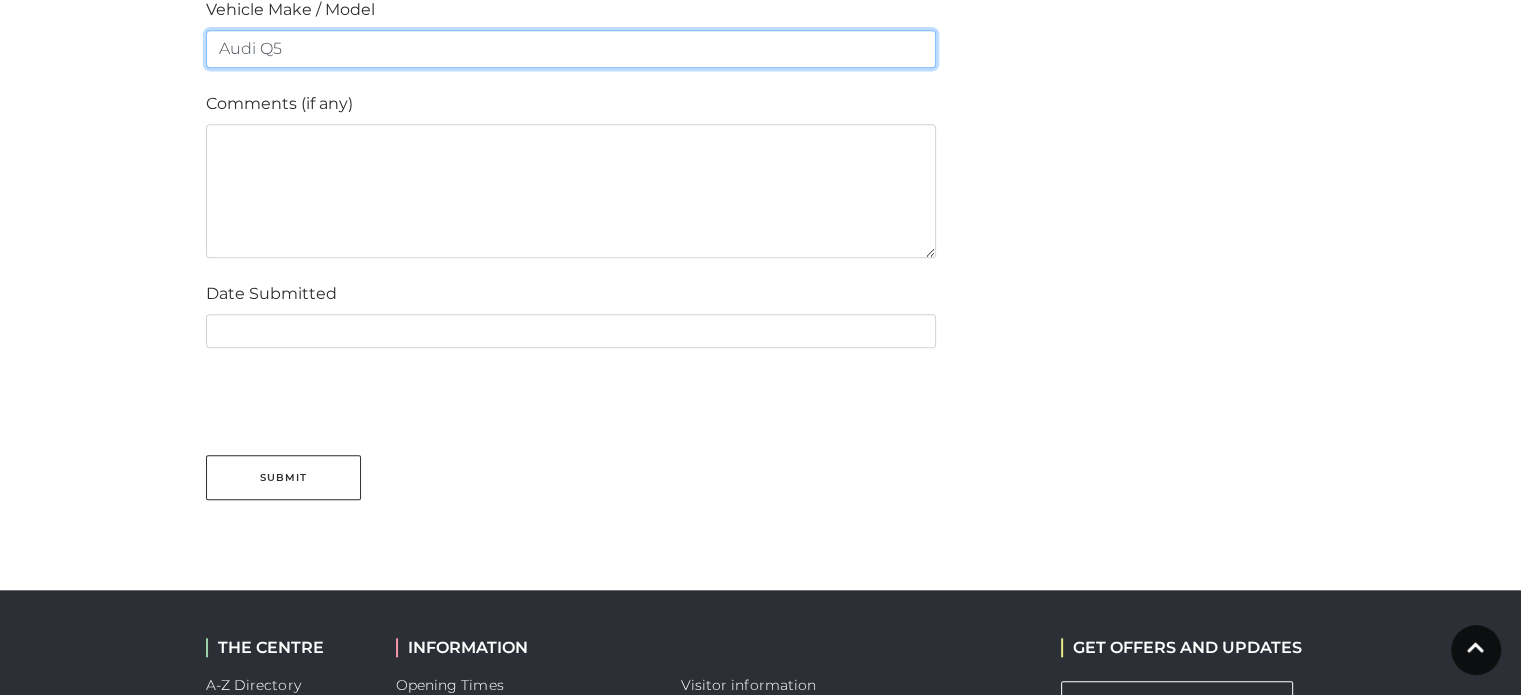 type on "Audi Q5" 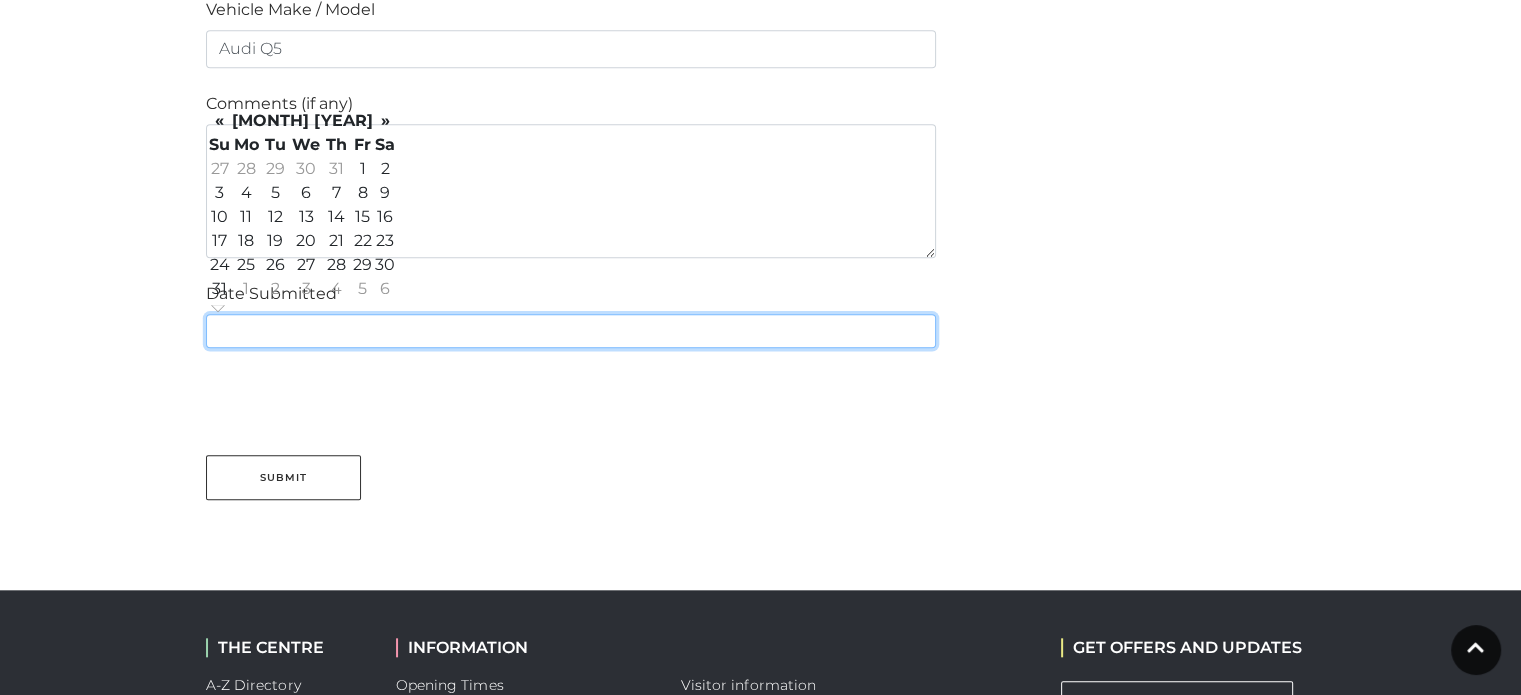 click at bounding box center [571, 331] 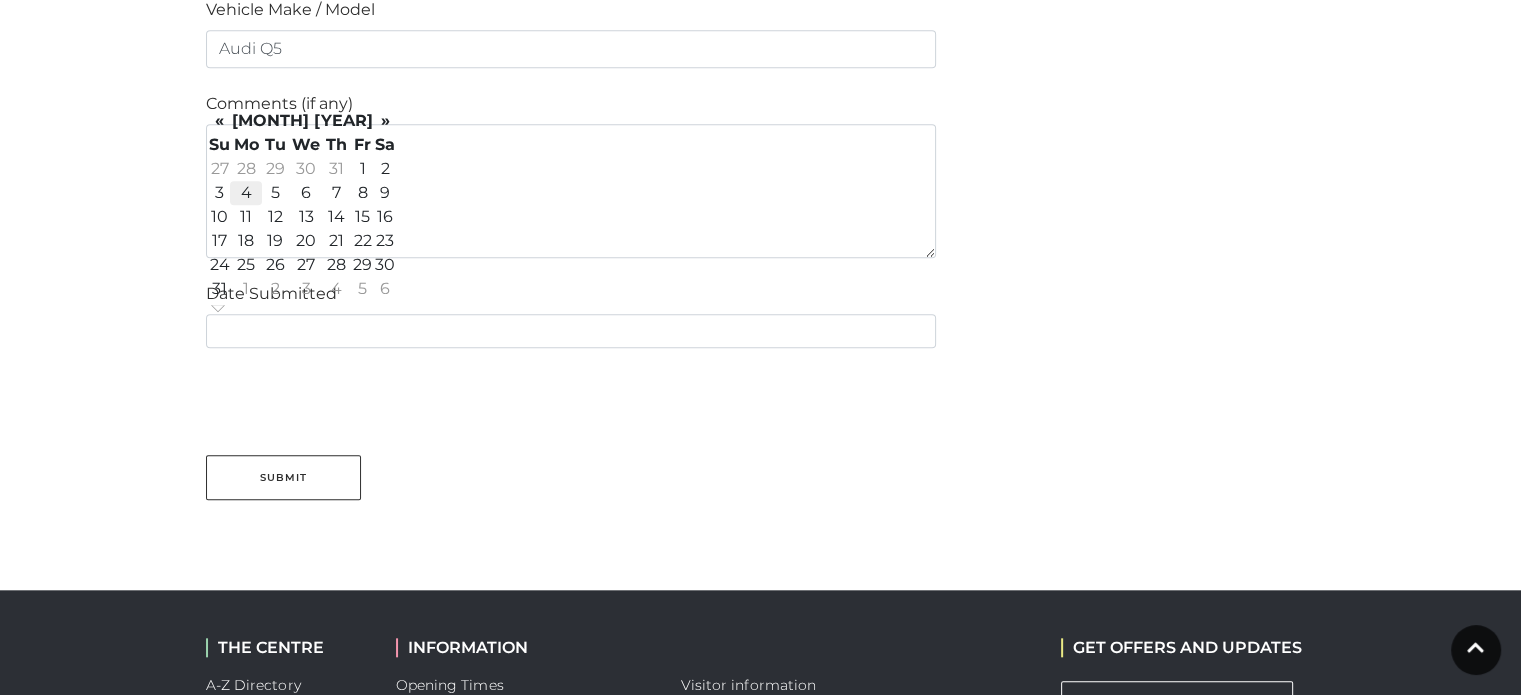 click on "4" at bounding box center (246, 193) 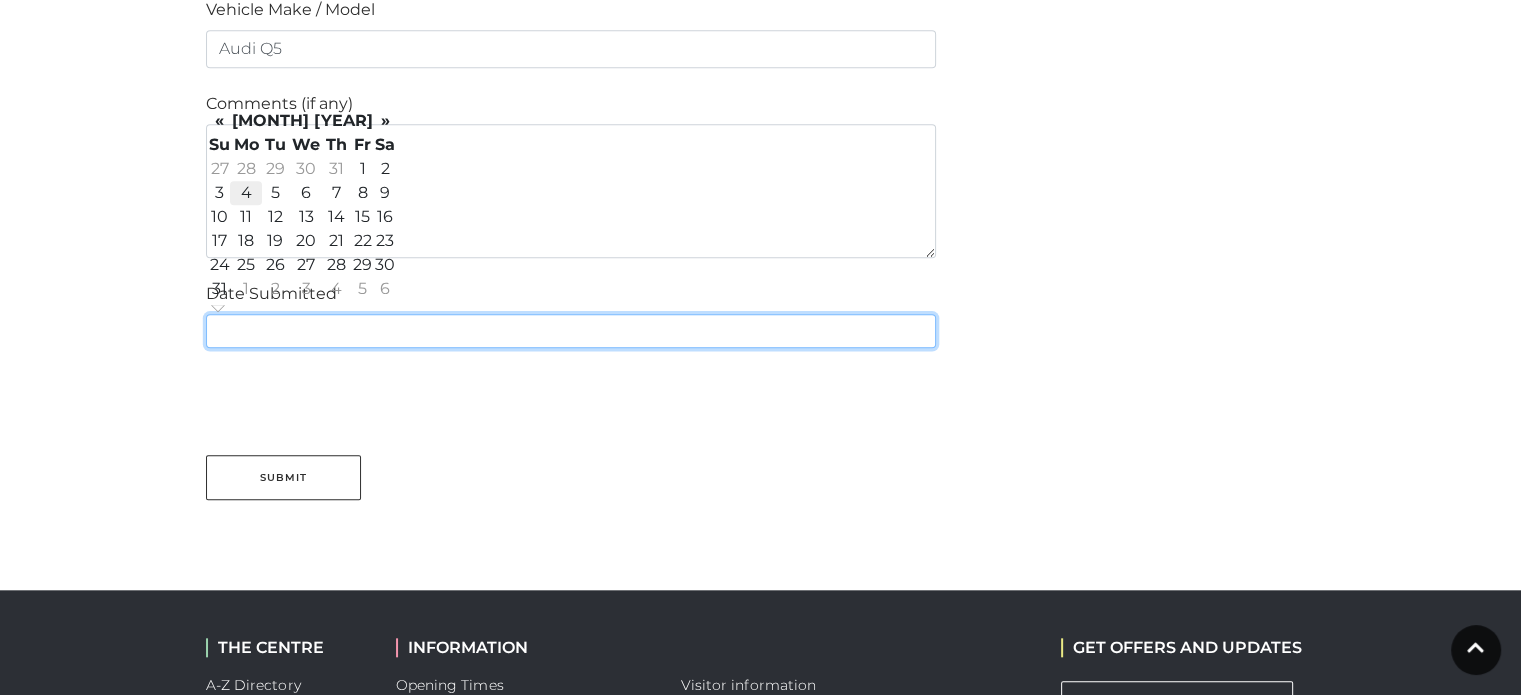 type on "04/08/2025" 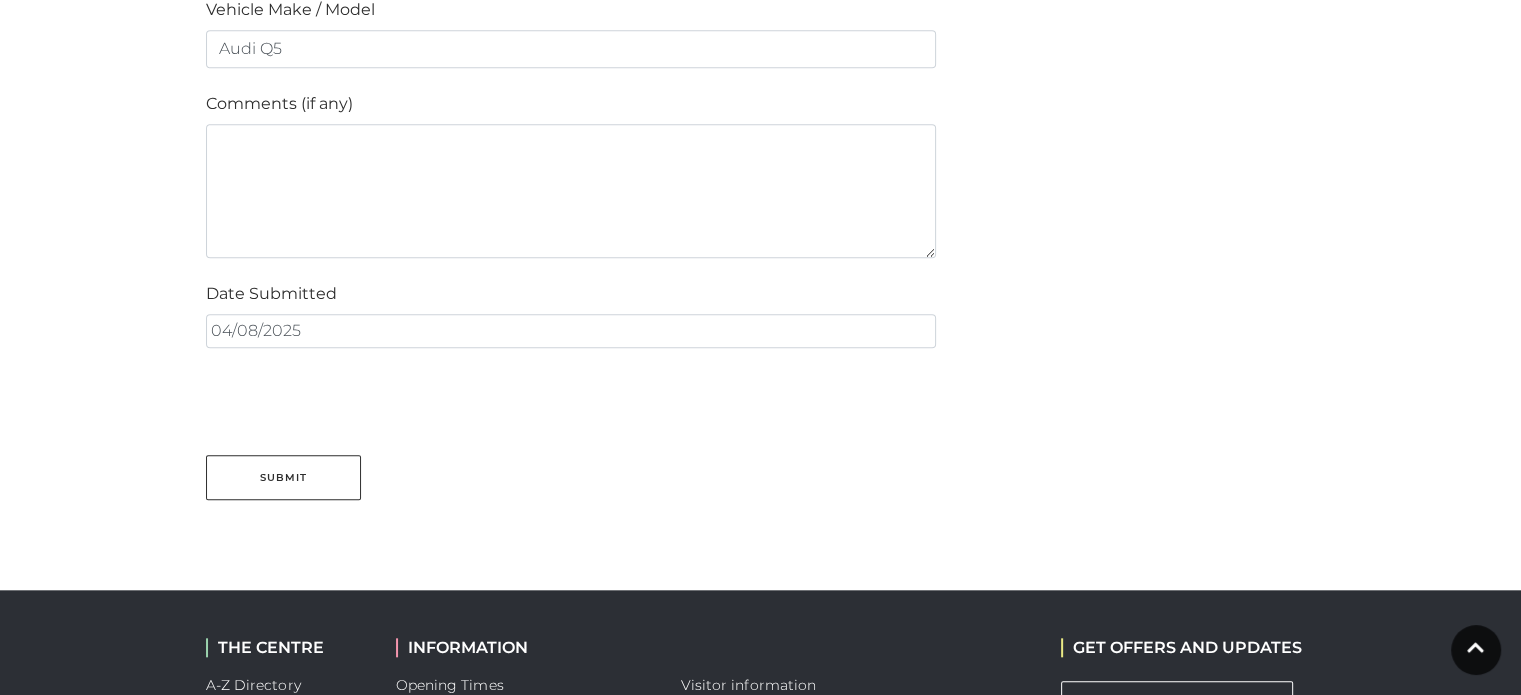 click on "Season Ticket Application at Festival Place, Basingstoke
Home / Visitor Information / Customer Services / Season Ticket Application
Please fill in the below form to apply for a Festival Place Parking Season Ticket, a member of the team will get back to you within 72 hours.
Name
[LAST] [LAST]
Email Address
[EMAIL]
Company Name
Renewal
Yes
No
Number of Tickets Wanted
1
Required Start Date
Customer Address
[NUMBER] [STREET]
[CITY]
[POSTAL_CODE]
Phone
[PHONE]
Season Ticket Type
5 Day - 1 Month £95
5 Day - 3 Months £270 (£90 a month standing order)" at bounding box center (760, -610) 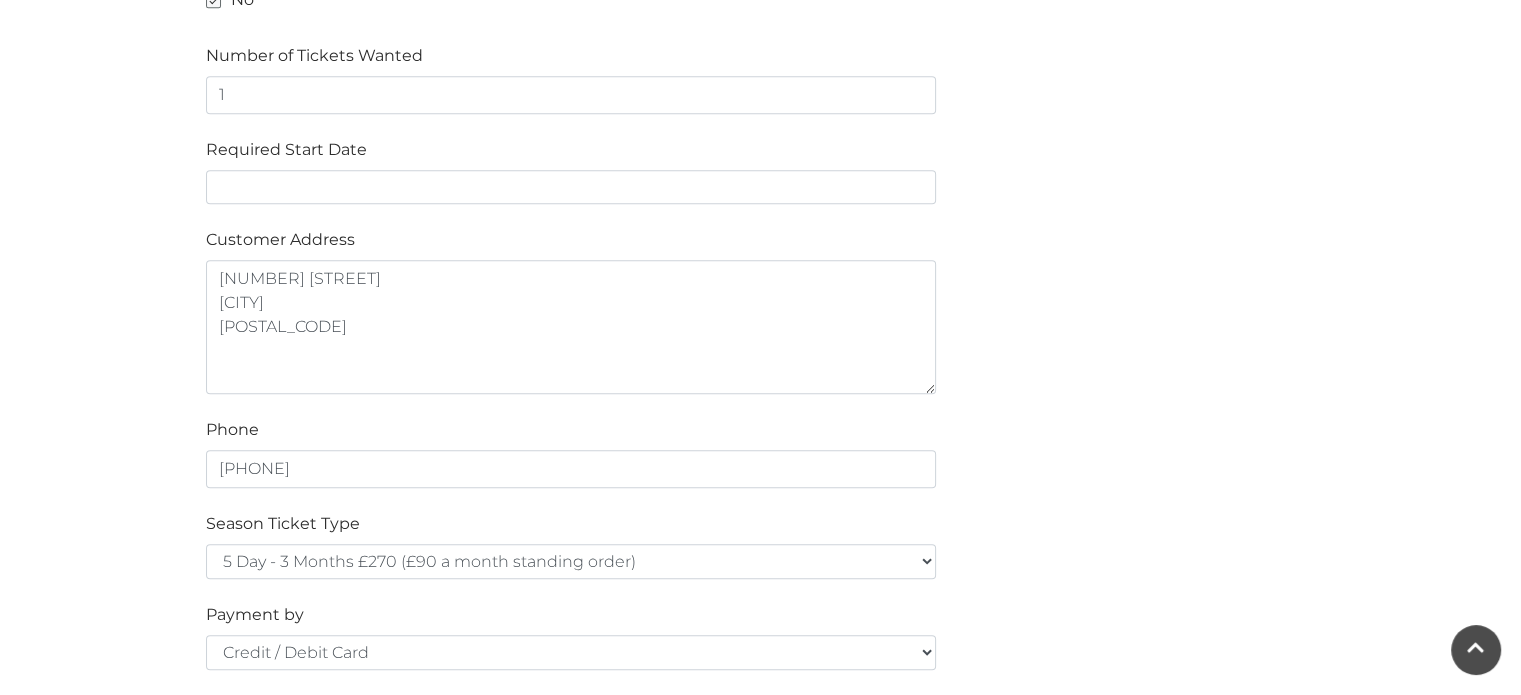 scroll, scrollTop: 1020, scrollLeft: 0, axis: vertical 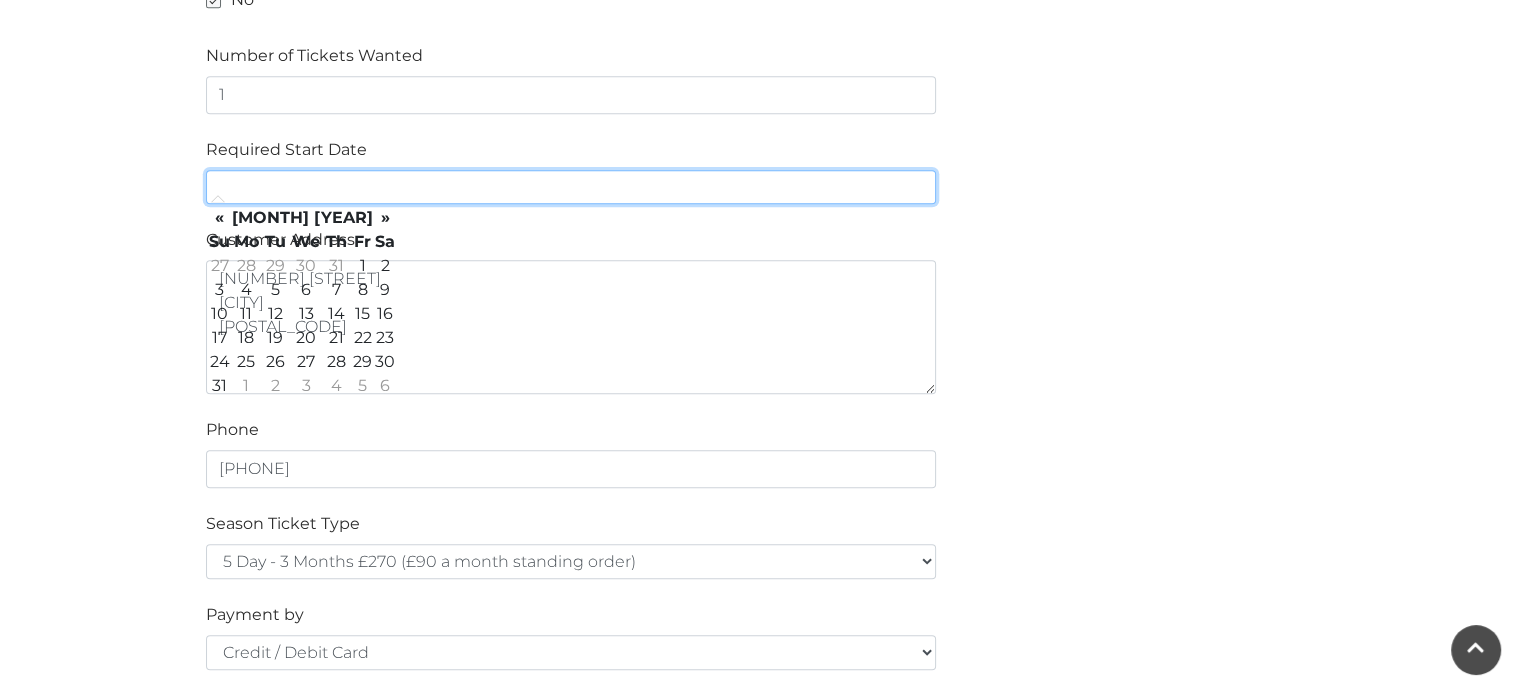 click at bounding box center [571, 187] 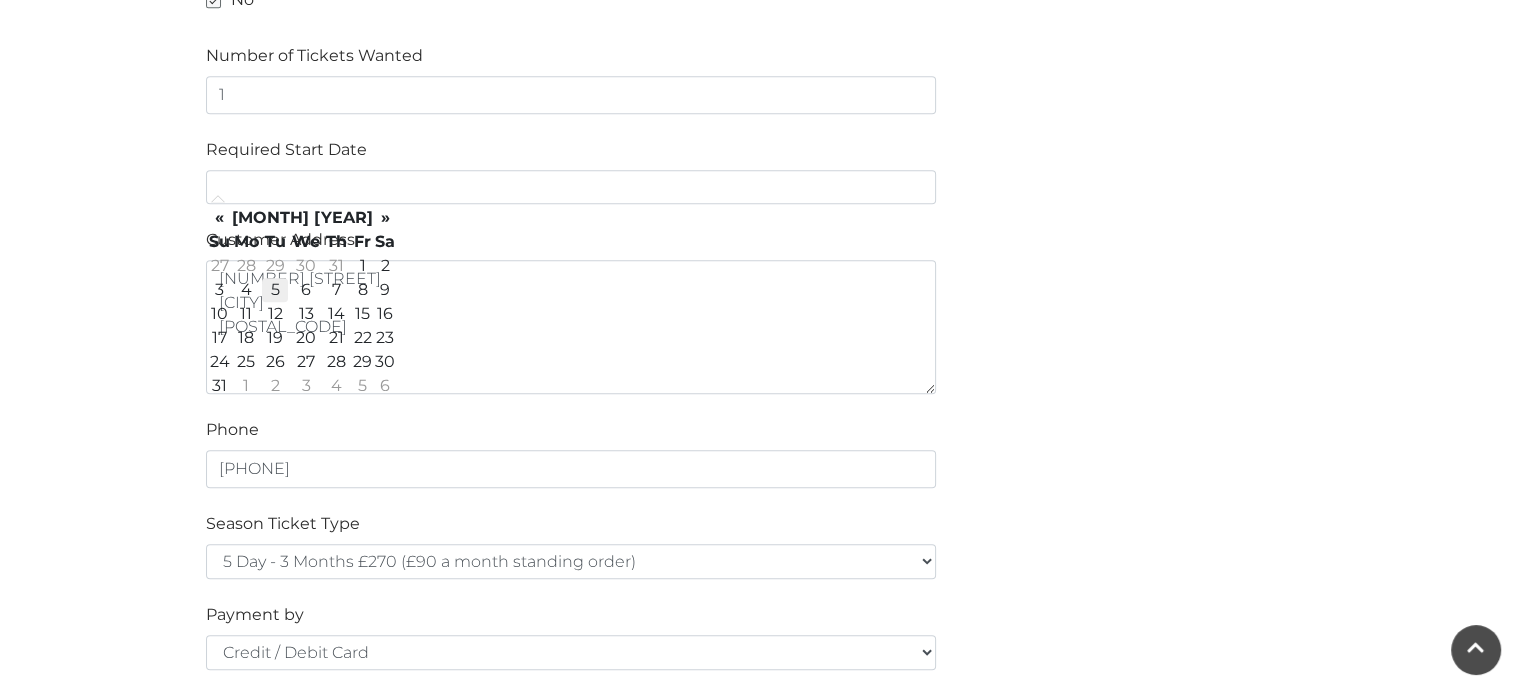 click on "5" at bounding box center (275, 290) 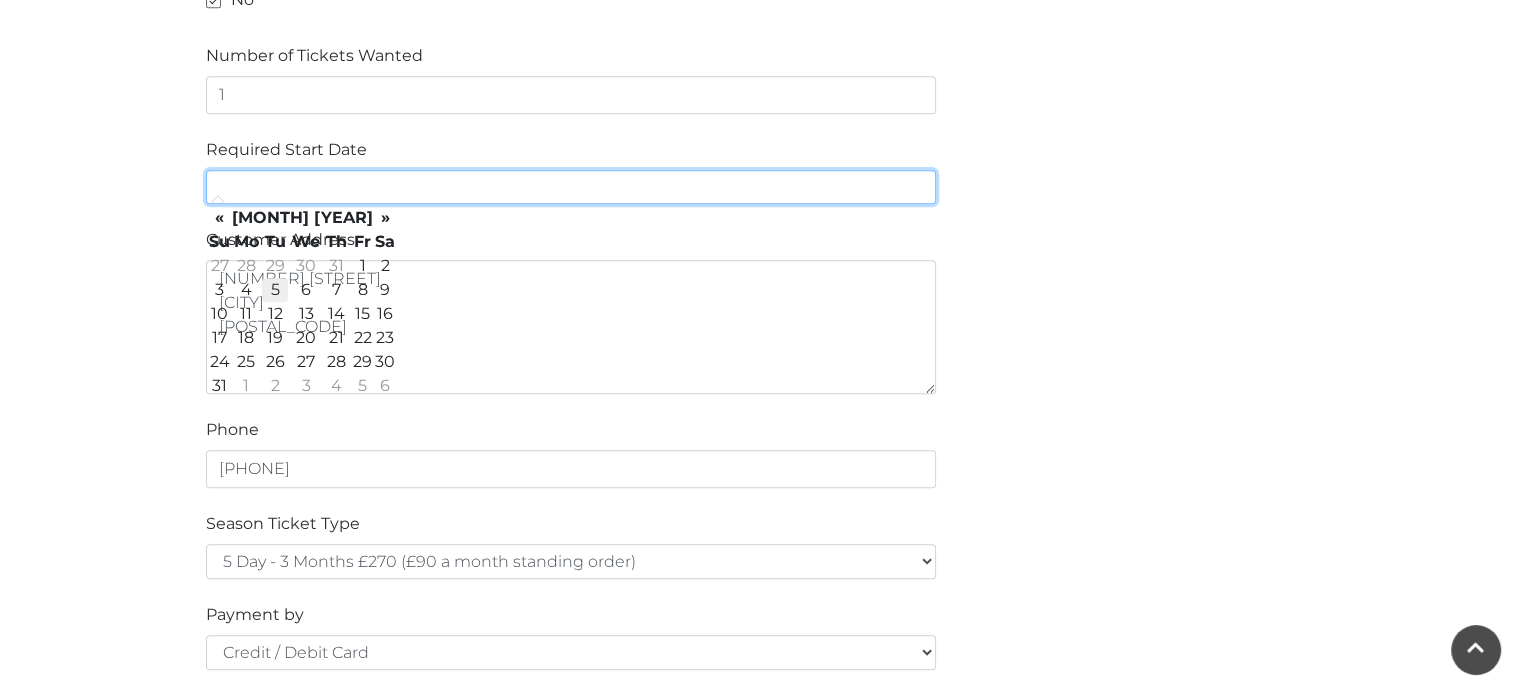 type on "[DATE]" 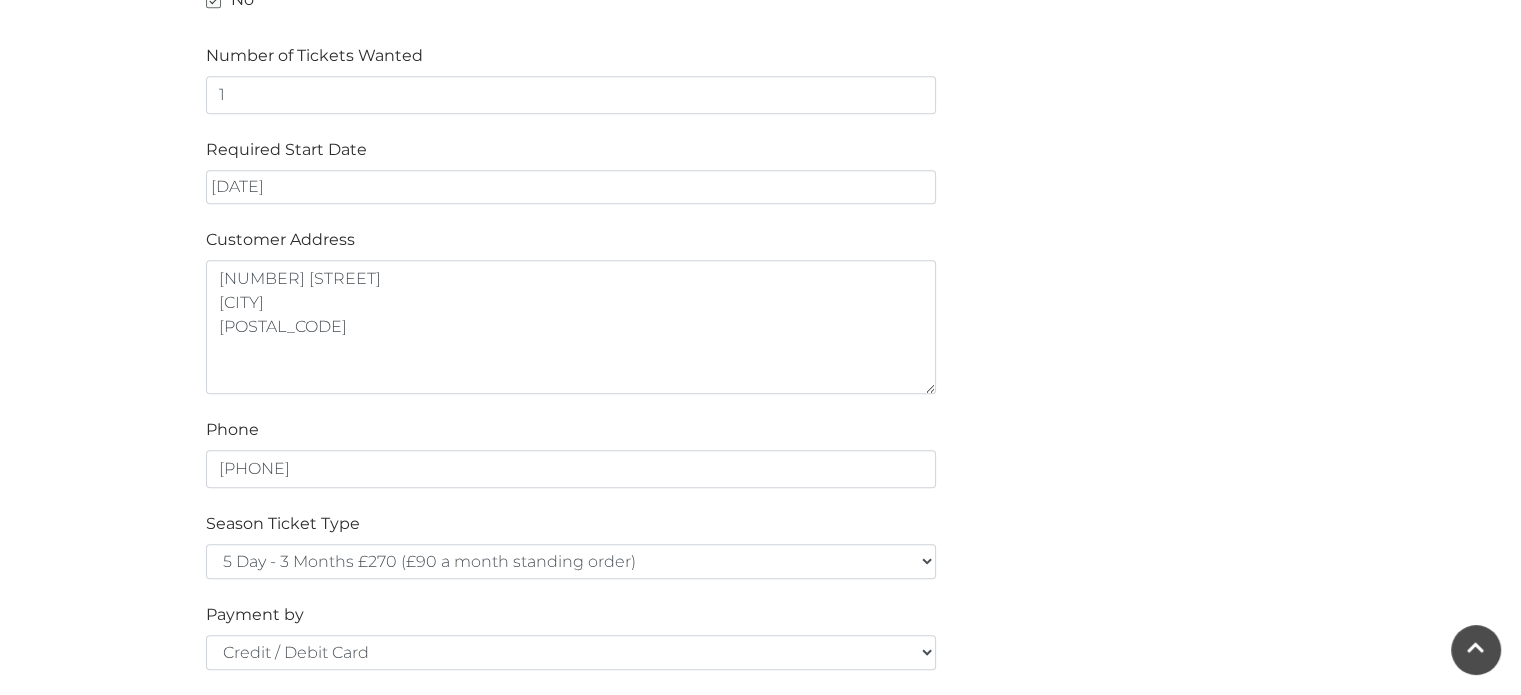 click on "Season Ticket Application at Festival Place, Basingstoke
Home / Visitor Information / Customer Services / Season Ticket Application
Please fill in the below form to apply for a Festival Place Parking Season Ticket, a member of the team will get back to you within 72 hours.
Name
[LAST] [LAST]
Email Address
[EMAIL]
Company Name
Renewal
Yes
No
Number of Tickets Wanted
1
Required Start Date
[DATE]
Customer Address
[NUMBER] [STREET]
[CITY]
[POSTAL_CODE]
Phone
[PHONE]
Season Ticket Type
5 Day - 1 Month £95
5 Day - 3 Months £270 (£90 a month standing order)" at bounding box center [760, 180] 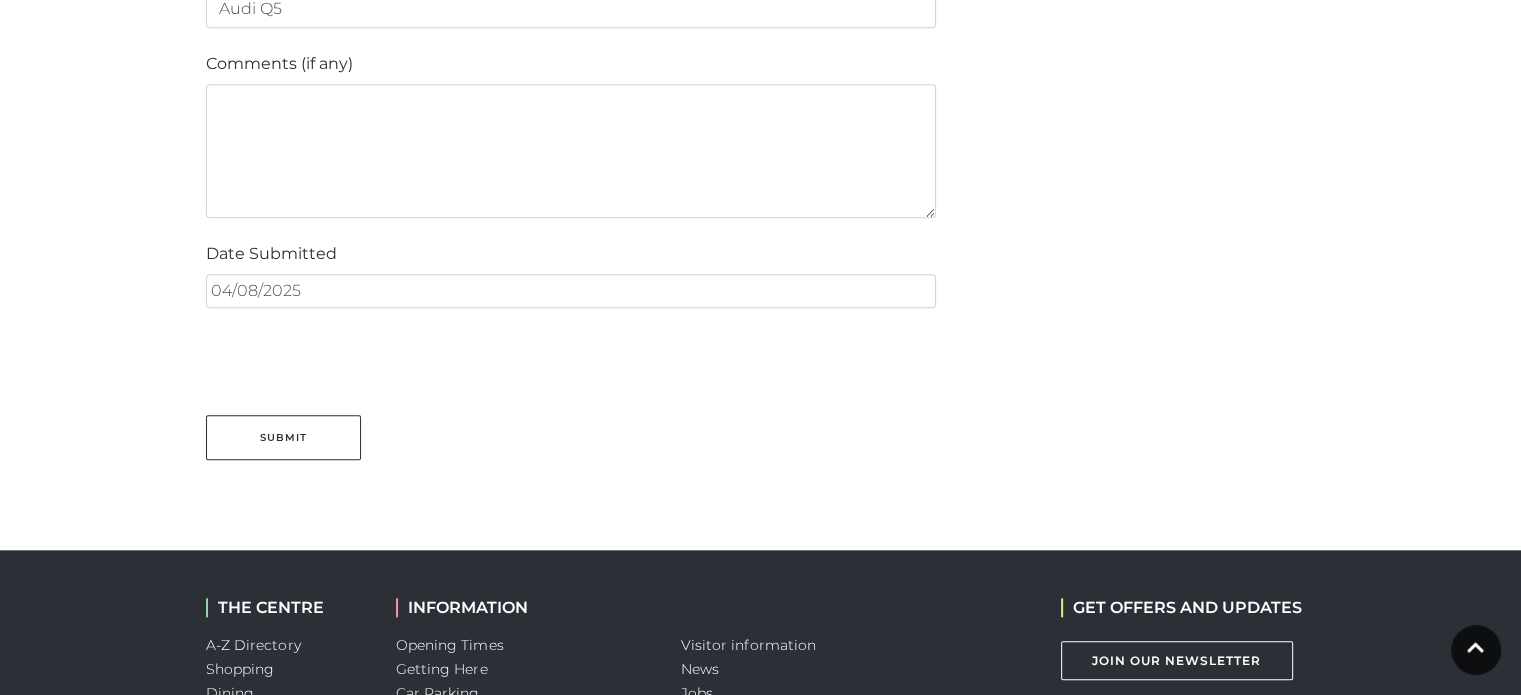 scroll, scrollTop: 1852, scrollLeft: 0, axis: vertical 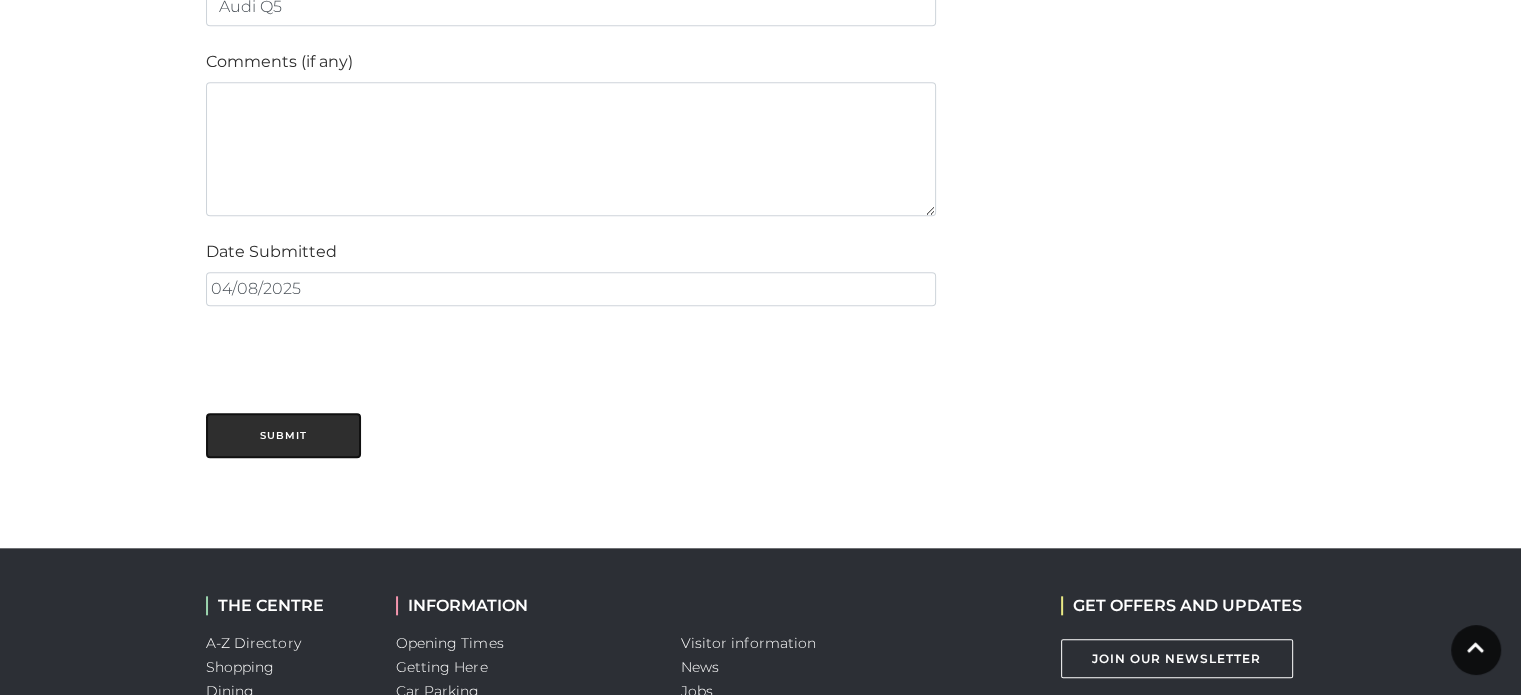 click on "Submit" at bounding box center [283, 435] 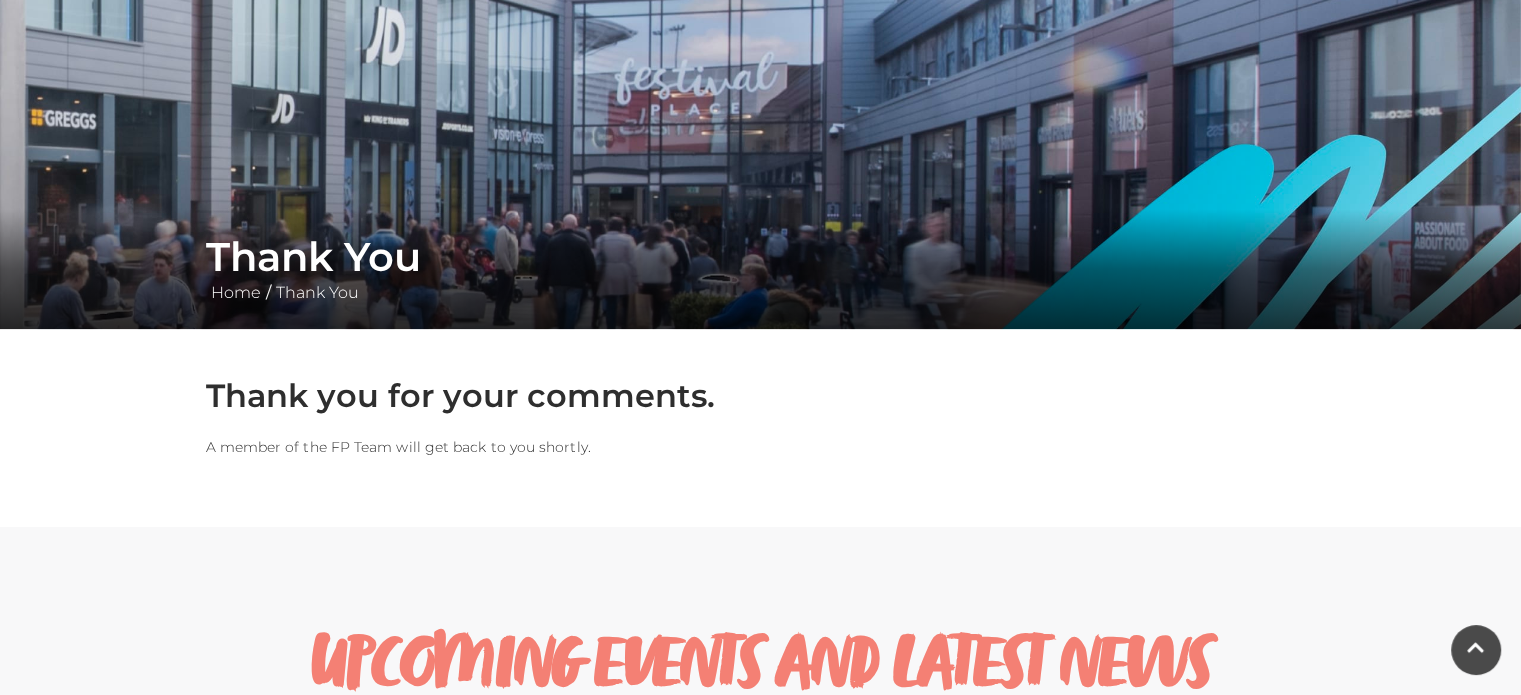 scroll, scrollTop: 0, scrollLeft: 0, axis: both 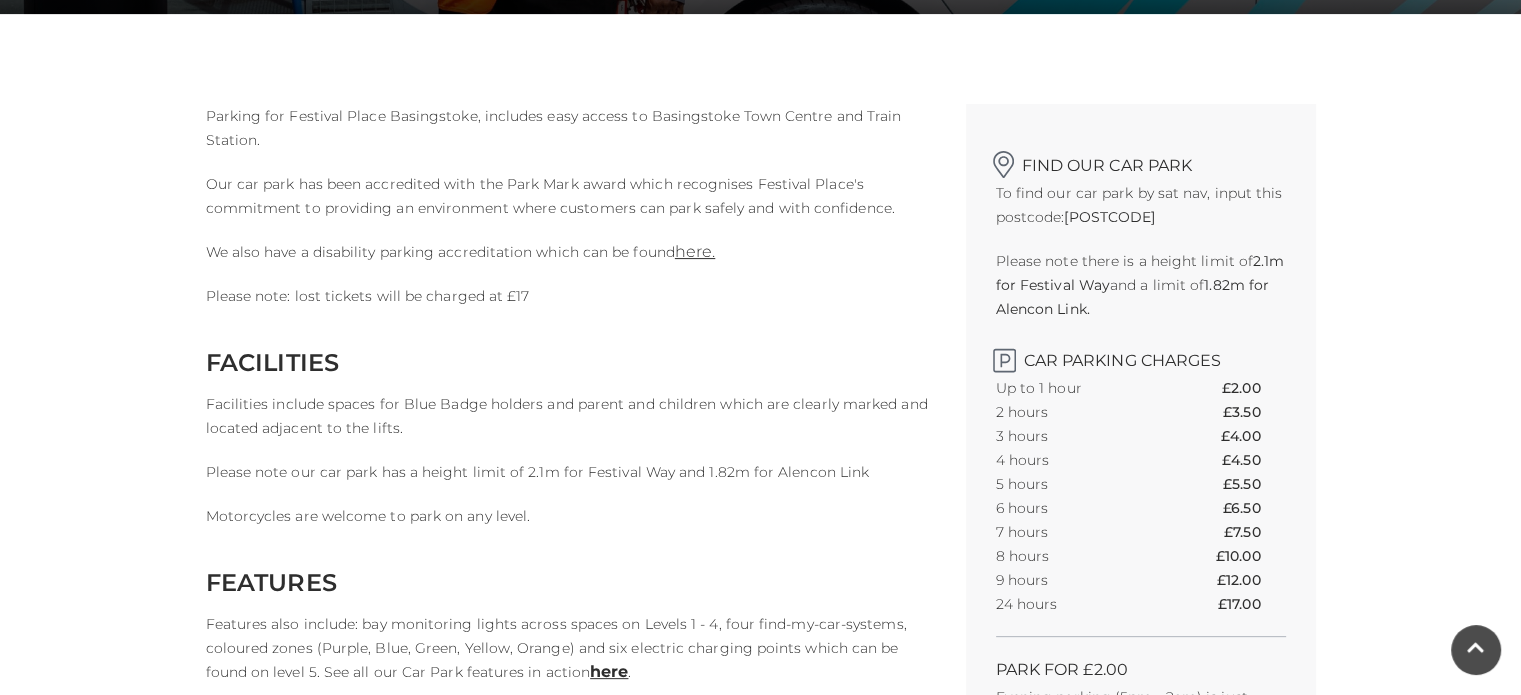 click on "1.82m for Alencon Link." at bounding box center (1133, 297) 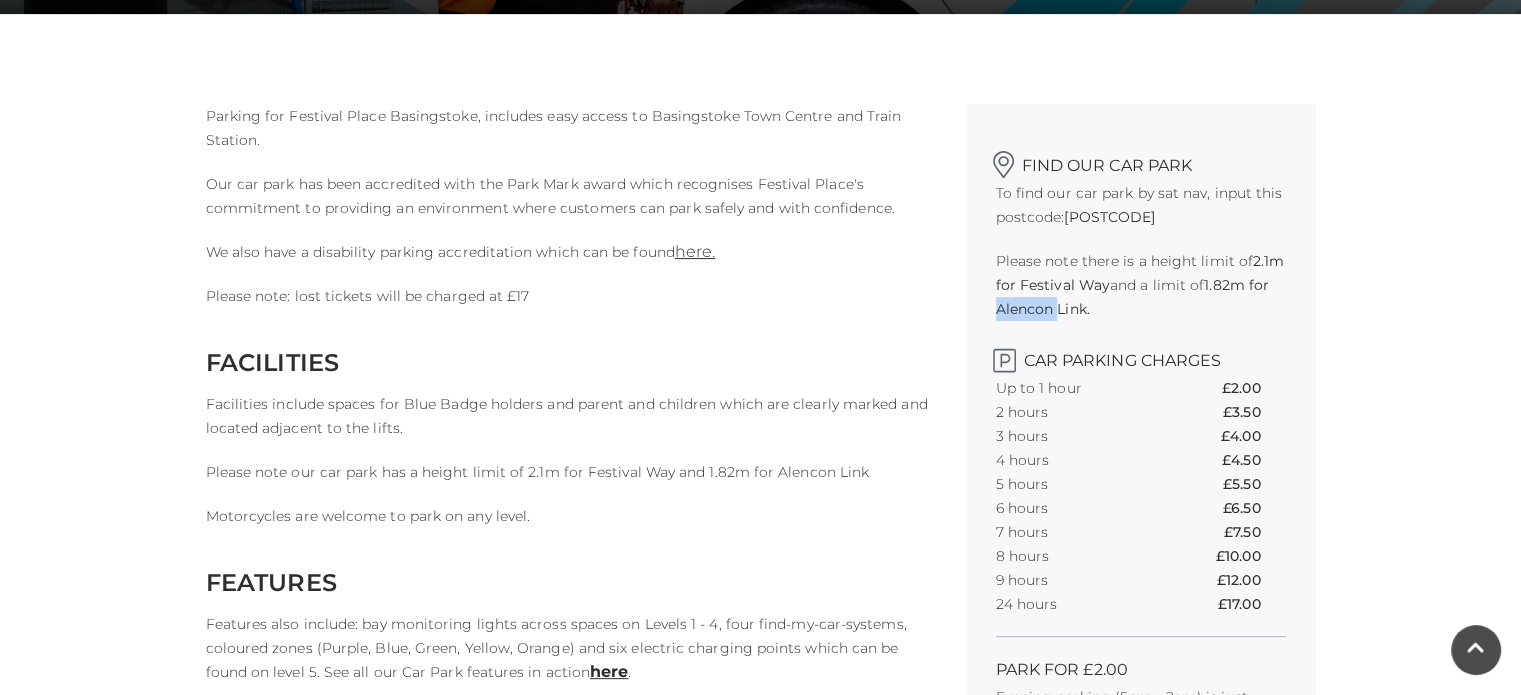 click on "1.82m for Alencon Link." at bounding box center [1133, 297] 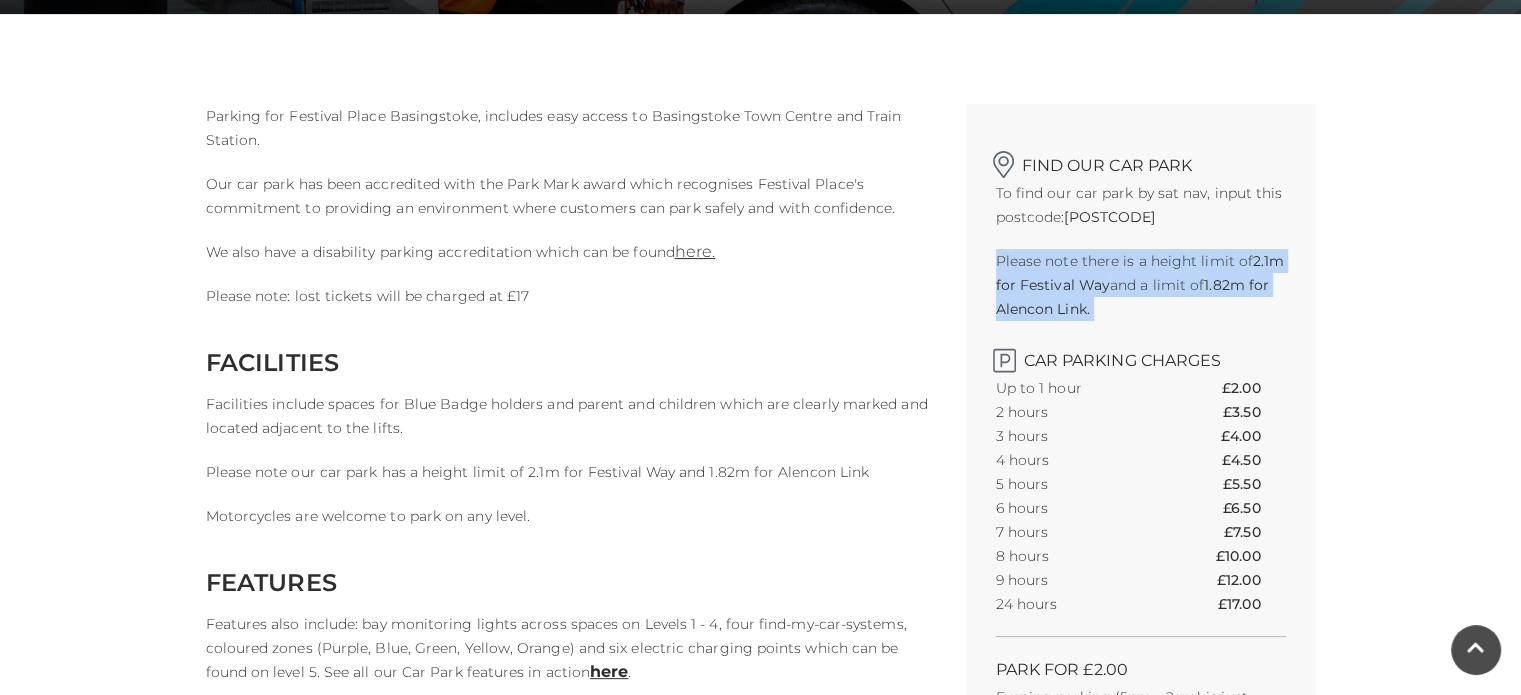 click on "1.82m for Alencon Link." at bounding box center [1133, 297] 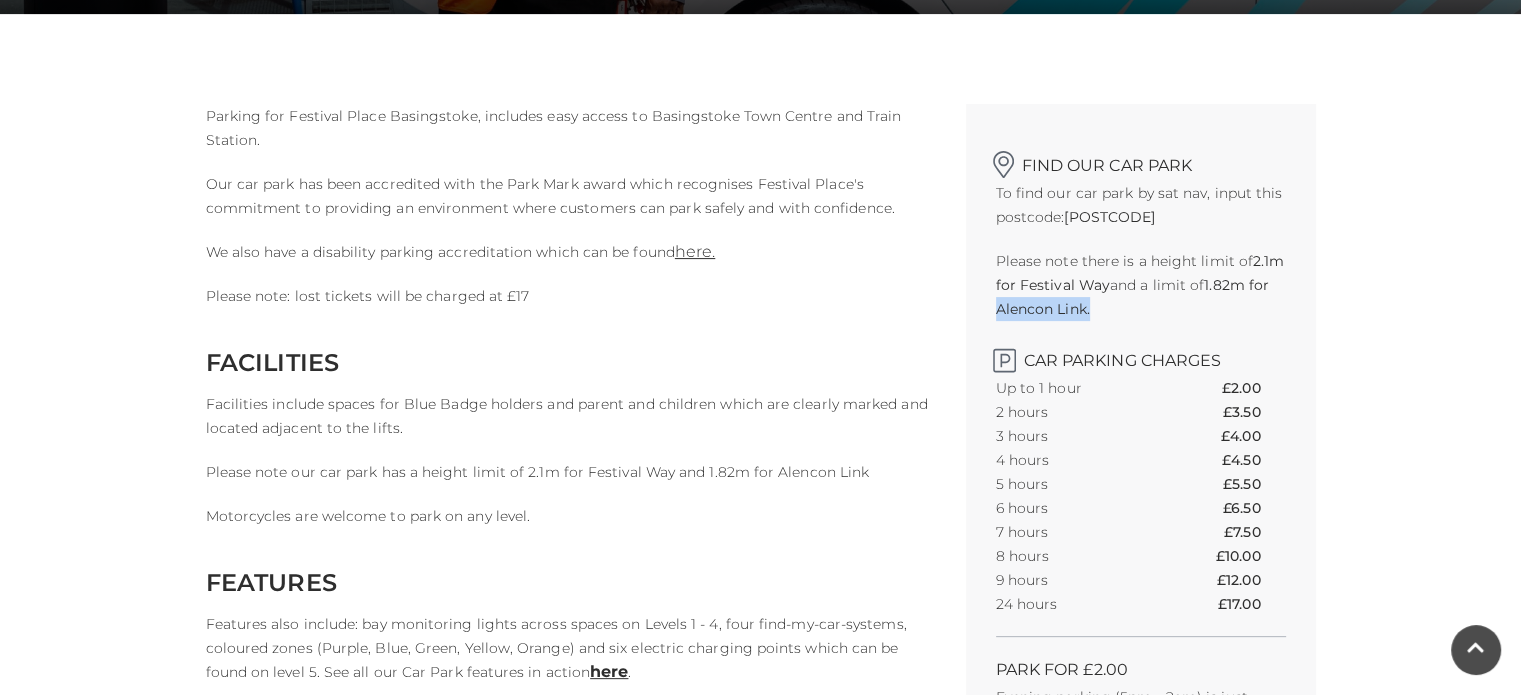 drag, startPoint x: 1091, startPoint y: 311, endPoint x: 986, endPoint y: 320, distance: 105.38501 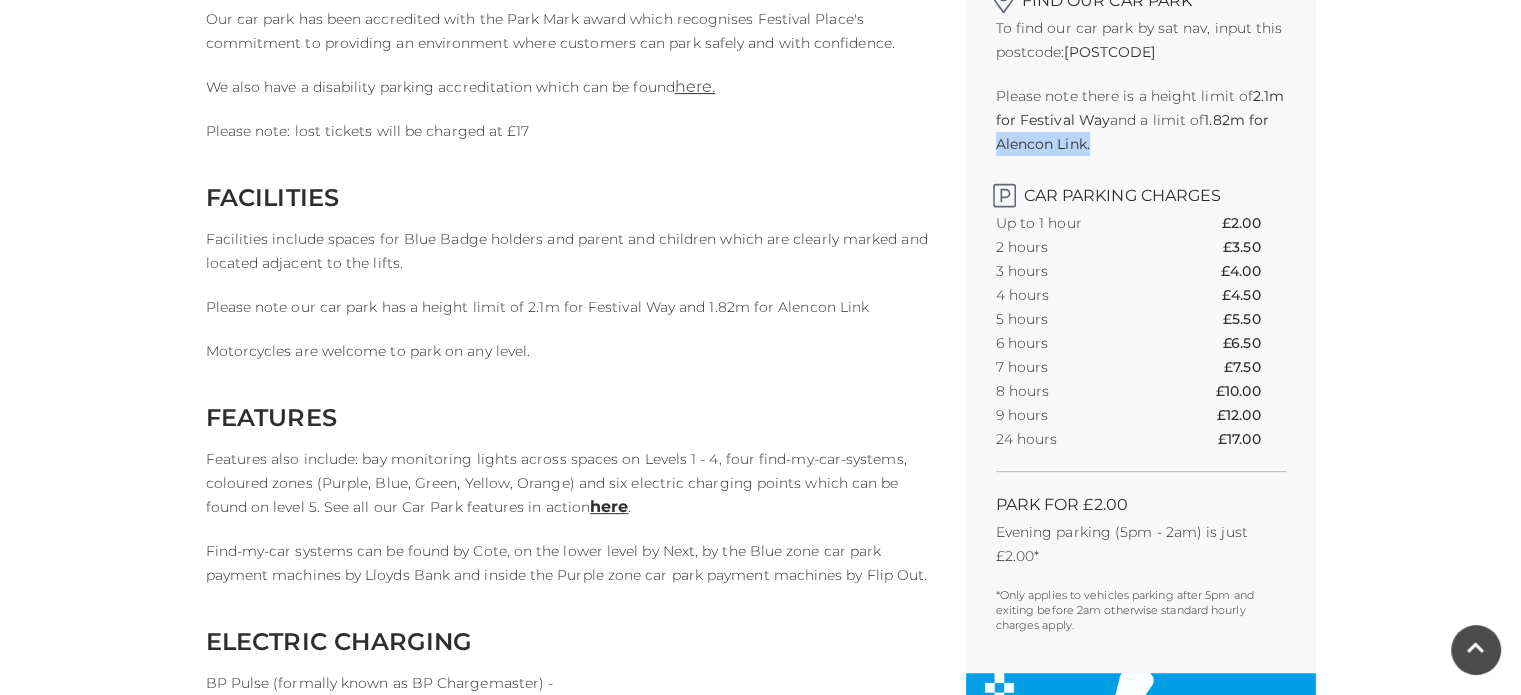 scroll, scrollTop: 643, scrollLeft: 0, axis: vertical 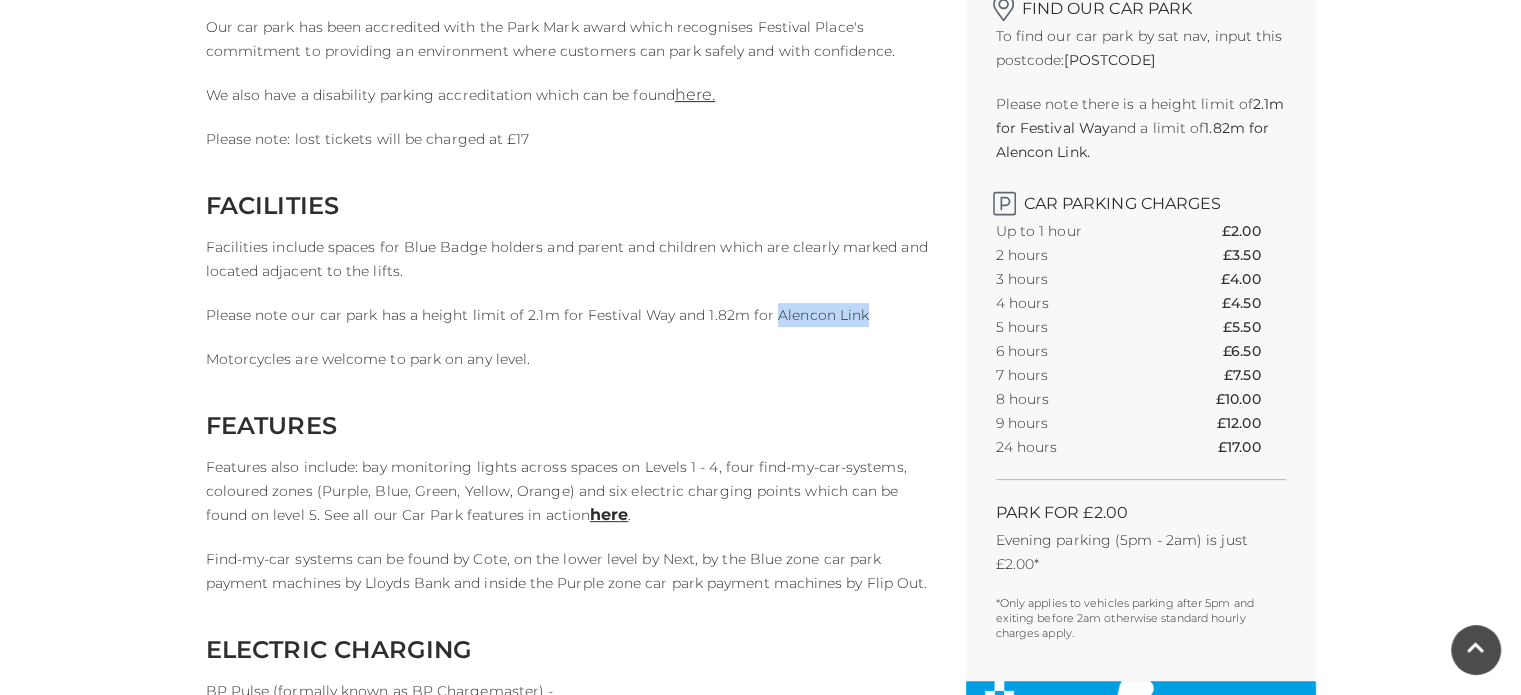 drag, startPoint x: 764, startPoint y: 319, endPoint x: 870, endPoint y: 317, distance: 106.01887 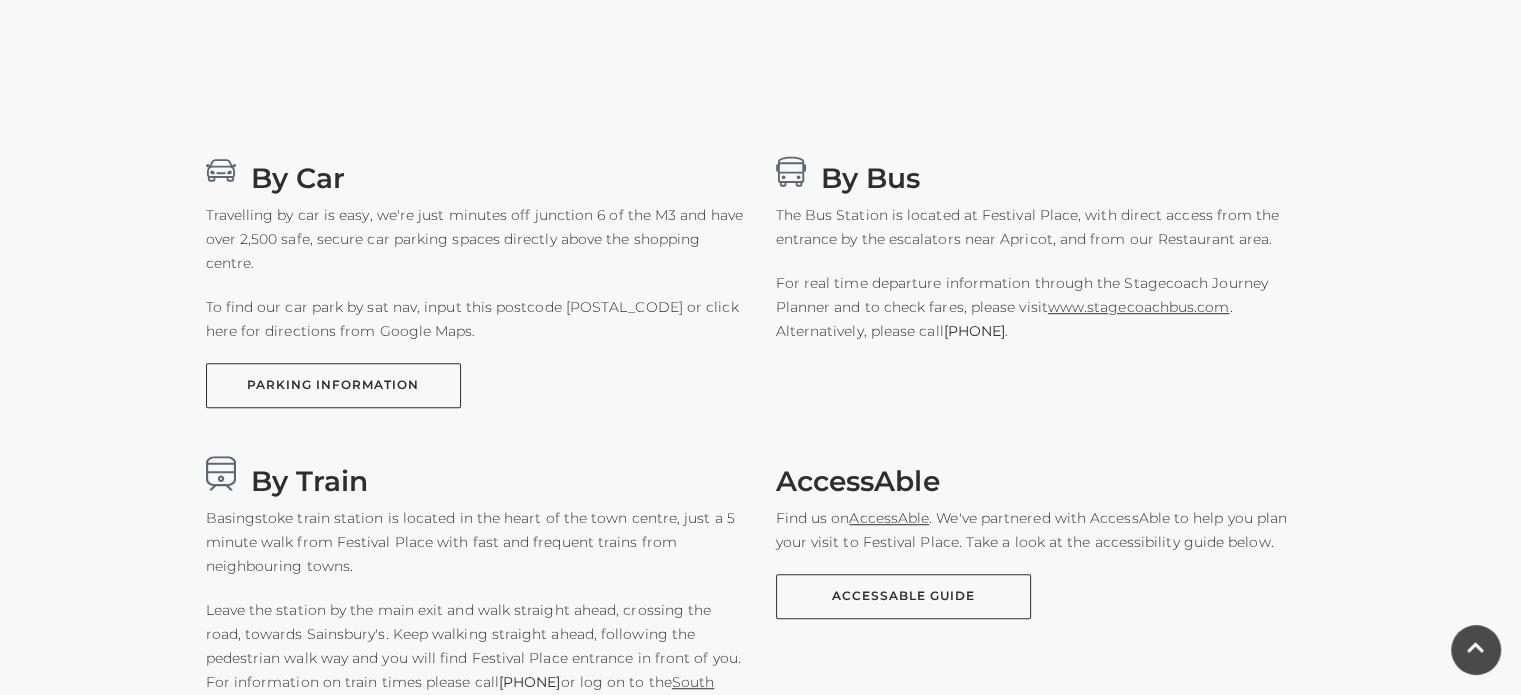 scroll, scrollTop: 1204, scrollLeft: 0, axis: vertical 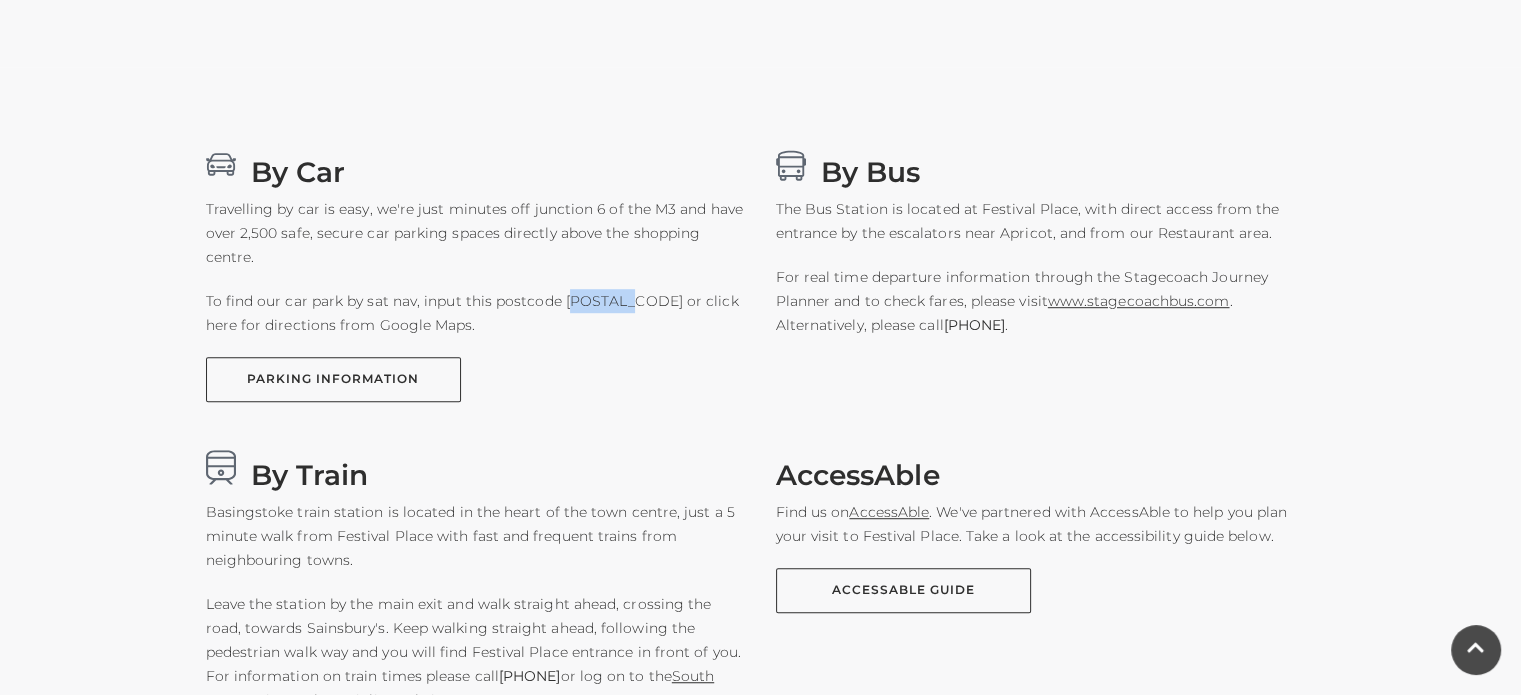 drag, startPoint x: 564, startPoint y: 297, endPoint x: 623, endPoint y: 304, distance: 59.413803 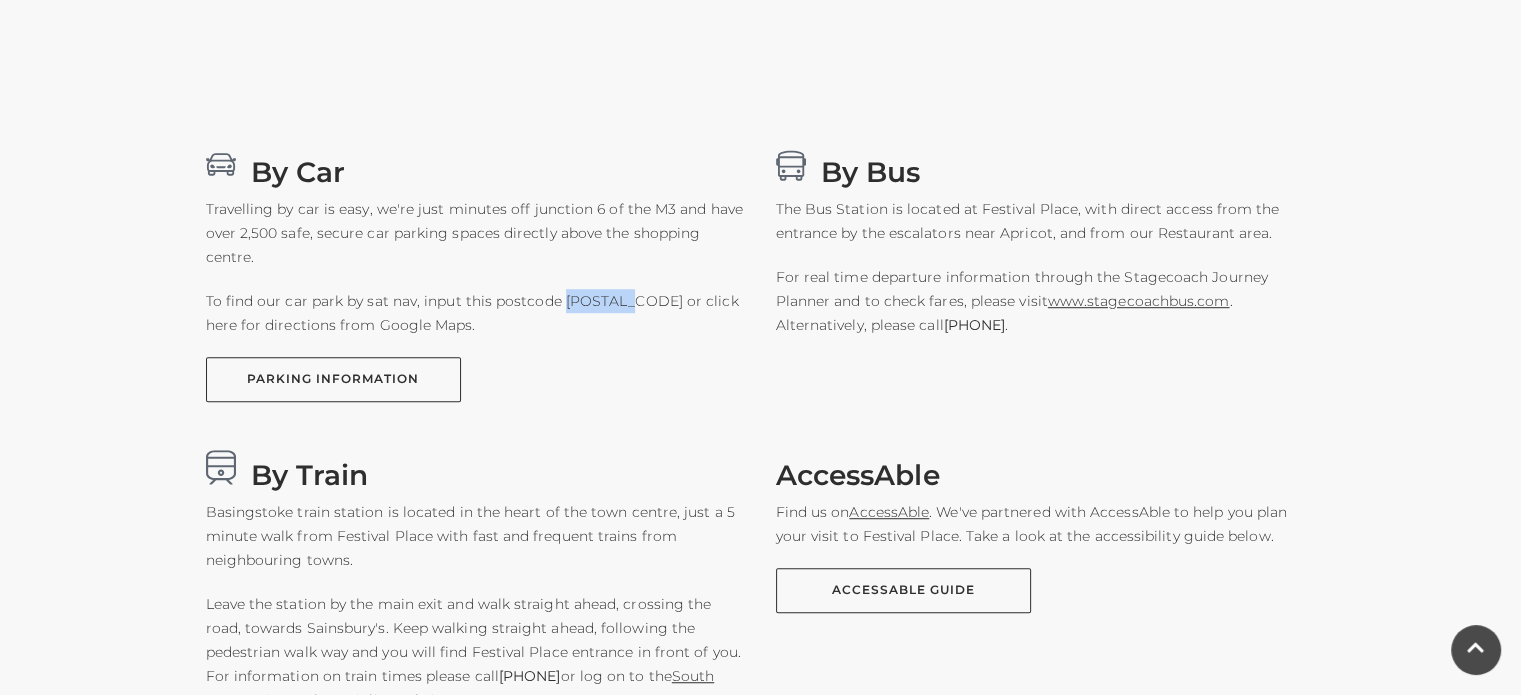 drag, startPoint x: 560, startPoint y: 296, endPoint x: 623, endPoint y: 300, distance: 63.126858 